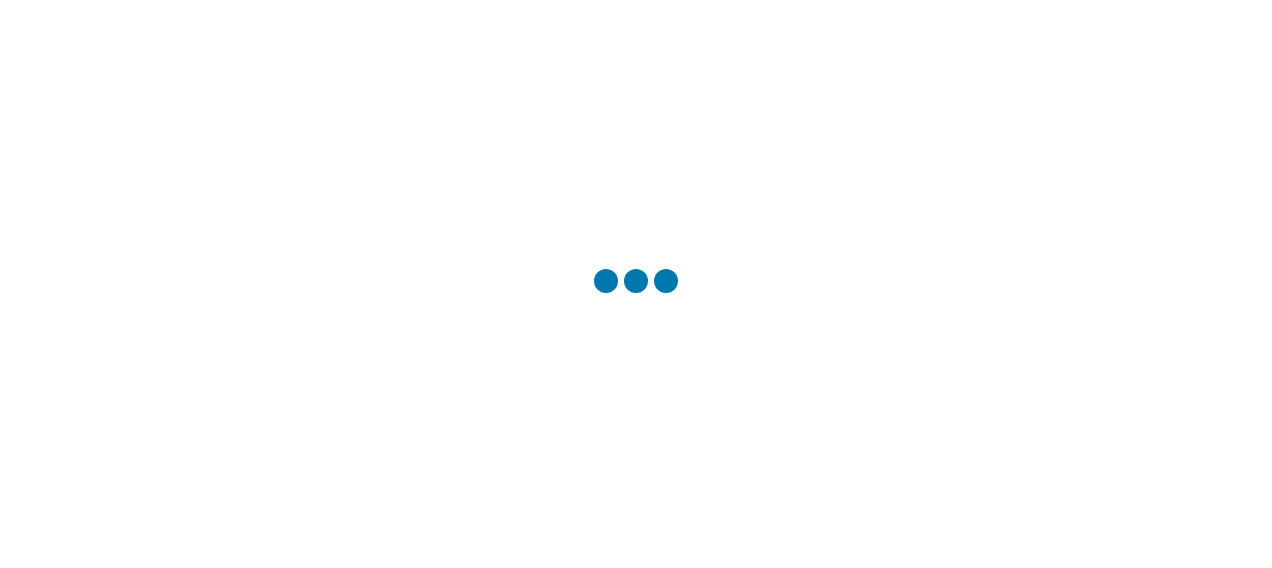 scroll, scrollTop: 0, scrollLeft: 0, axis: both 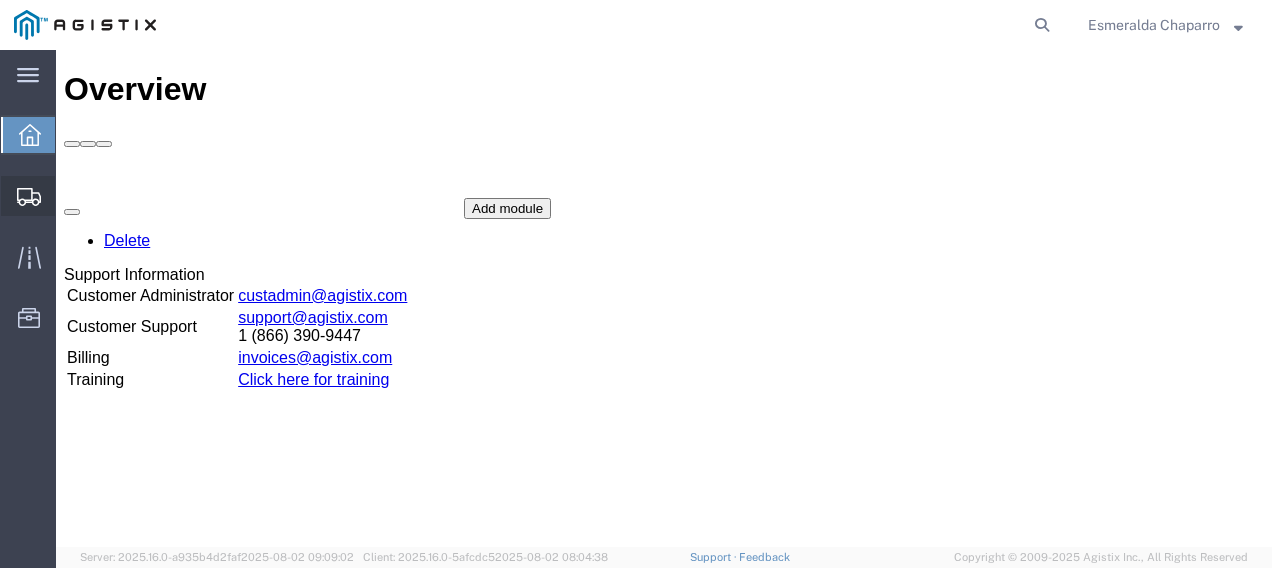 click on "Shipments" 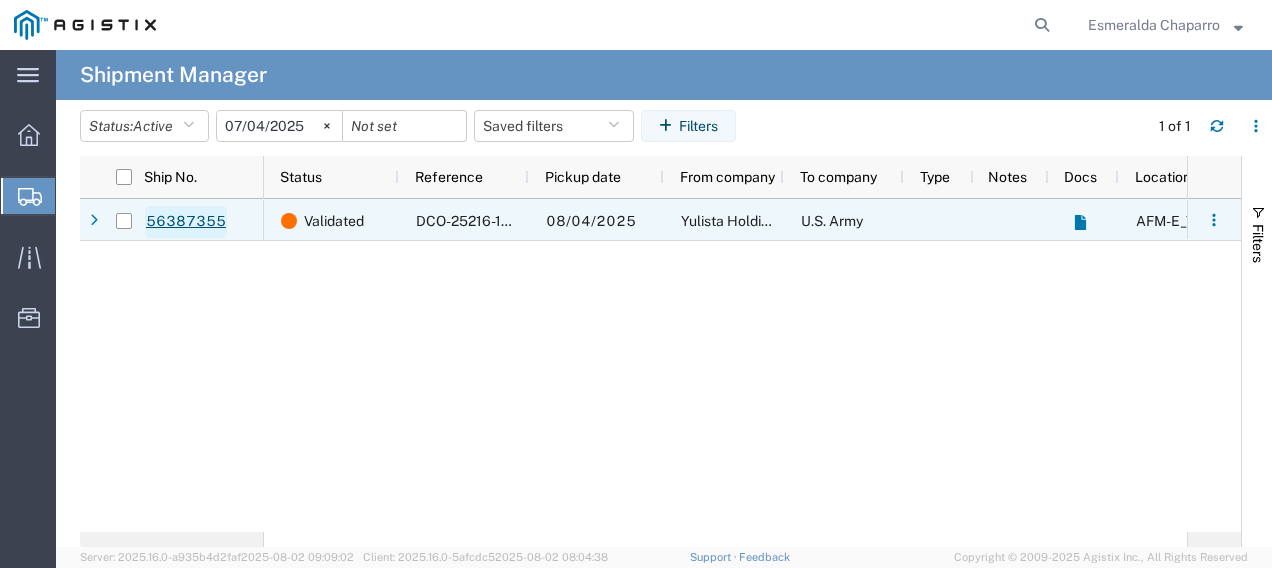 click on "56387355" 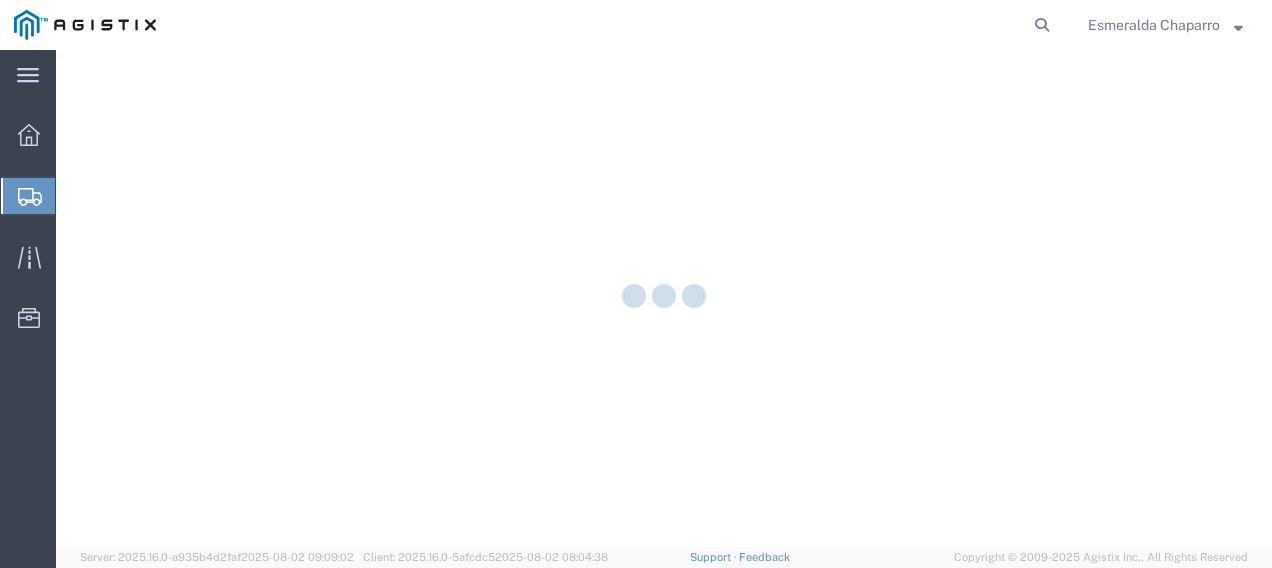 scroll, scrollTop: 0, scrollLeft: 0, axis: both 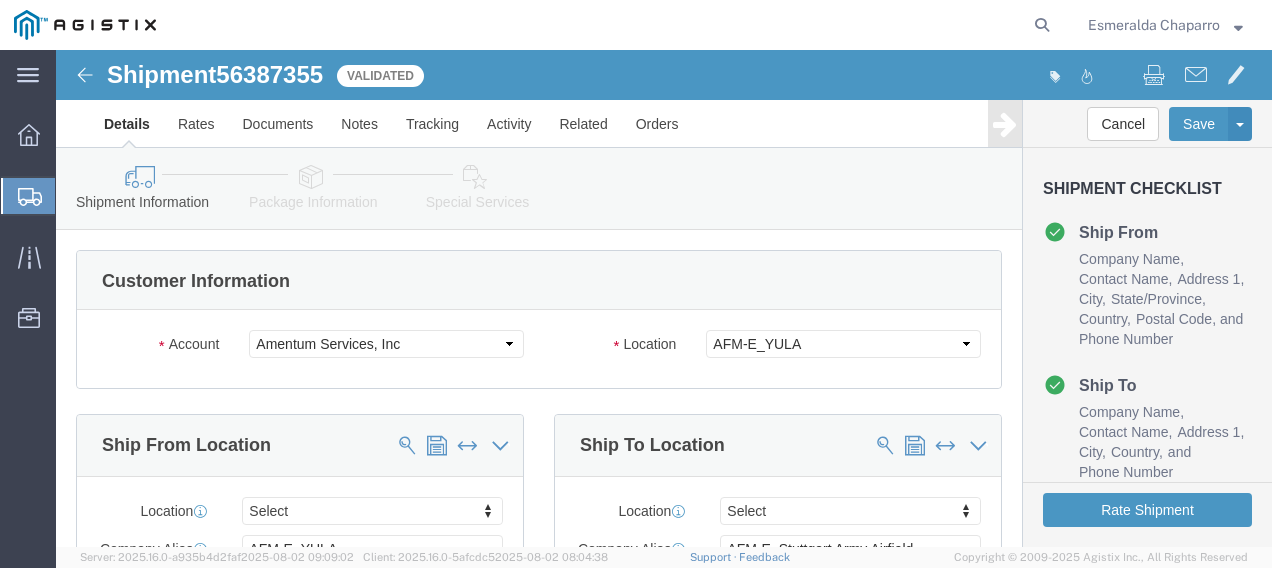 select 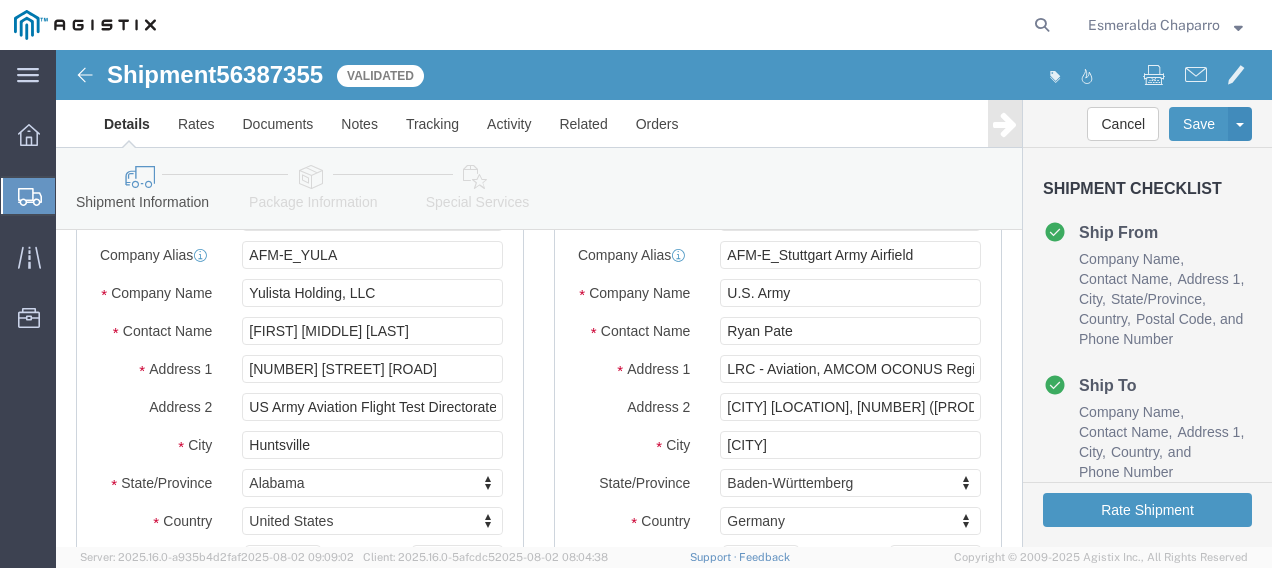 scroll, scrollTop: 300, scrollLeft: 0, axis: vertical 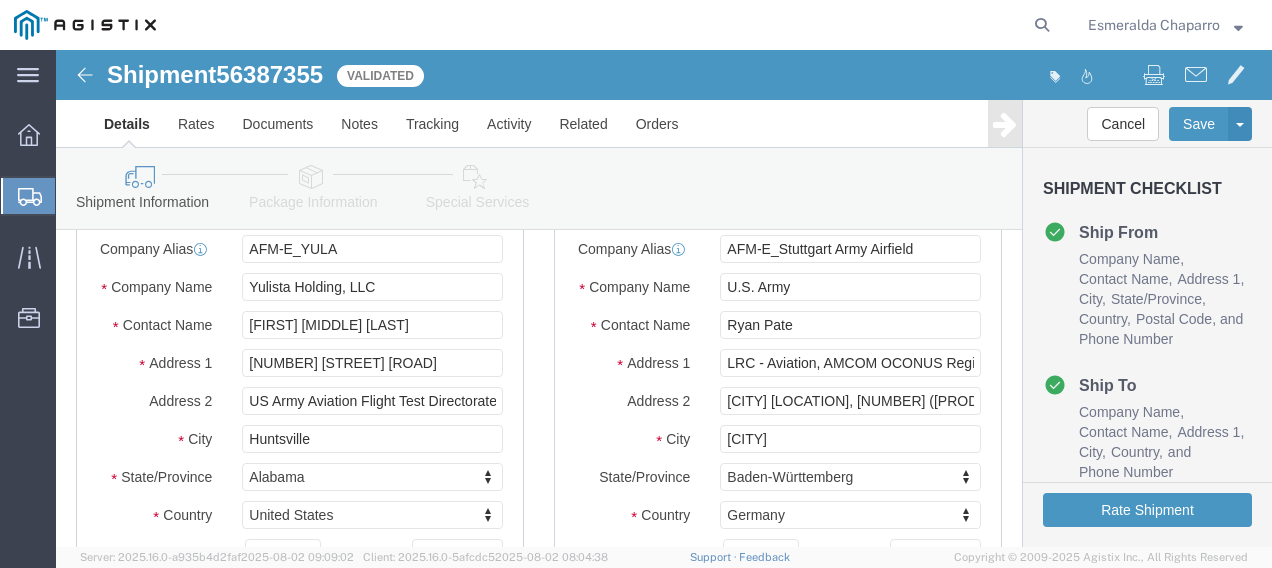 click on "Shipment  56387355 <> Validated
Details Rates Documents Notes Tracking Activity Related Orders Cancel Save Preview Assign To Clone Shipment Save As Template Shipment Checklist Ship From
Company Name
Contact Name
Address 1
City
State/Province
Country
Postal Code
and
Phone Number
Ship To
Company Name
Contact Name
Address 1
City
State/Province
Country
Postal Code
and
Phone Number
Pick Up
Pickup Open Date and Time
Pickup Close Date and Time
Package Information
Type" 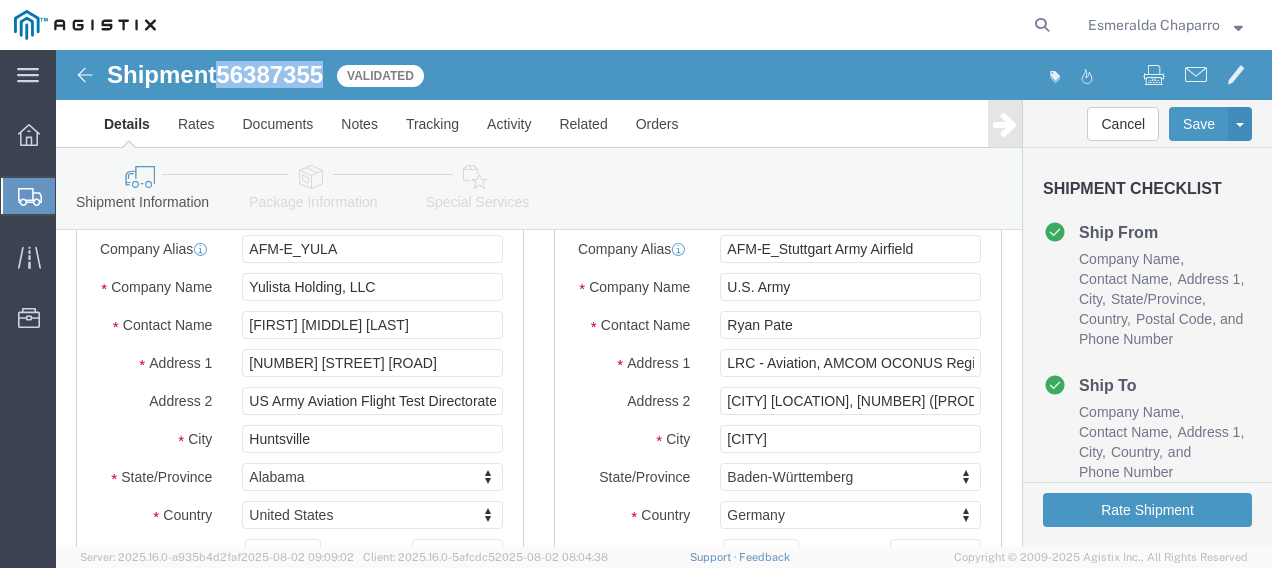 click on "56387355" 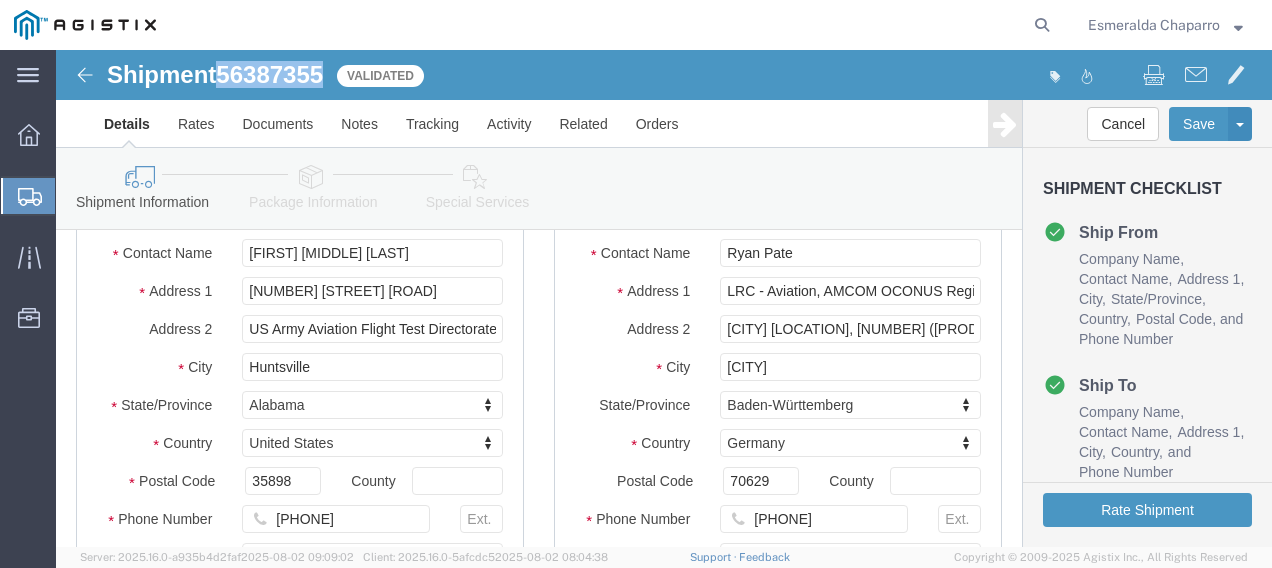 scroll, scrollTop: 400, scrollLeft: 0, axis: vertical 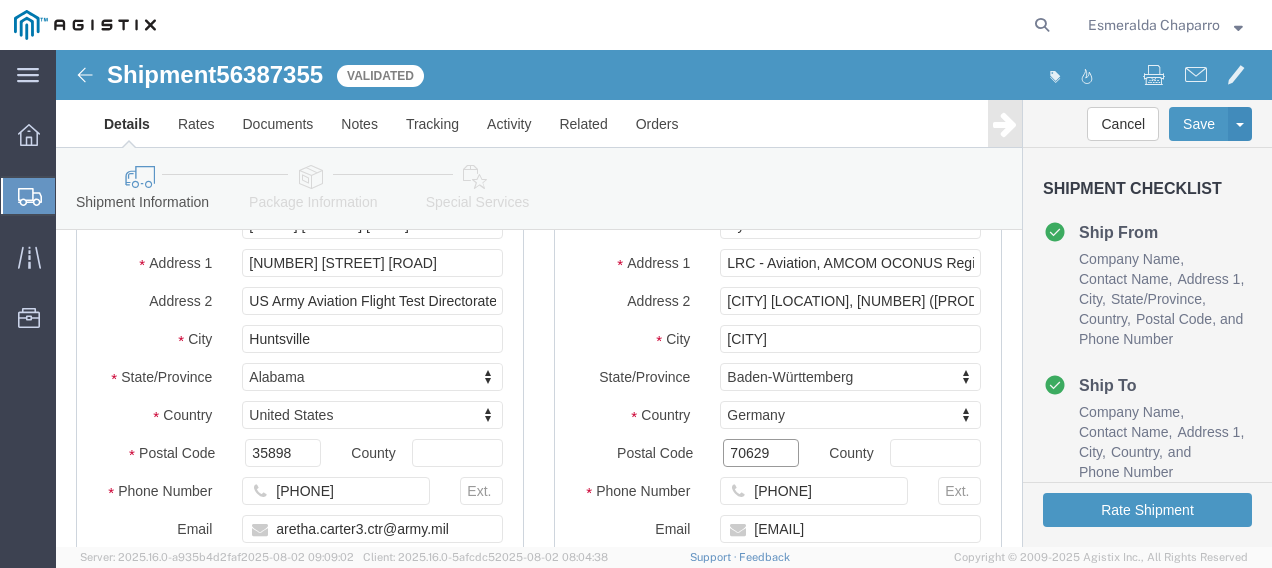 click on "70629" 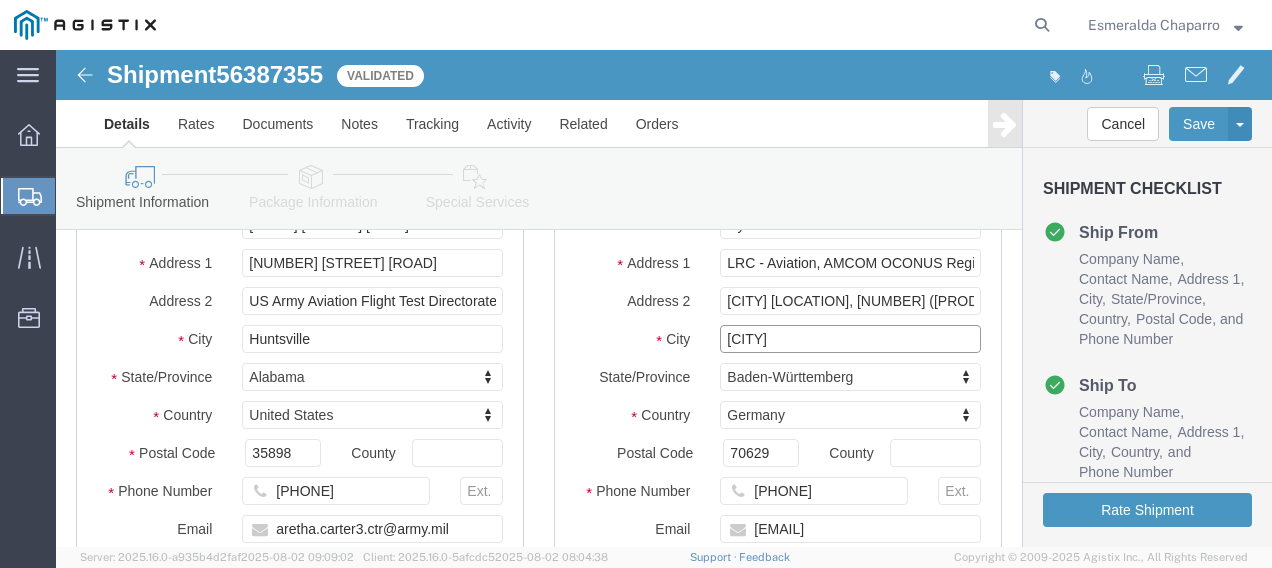 click on "[CITY]" 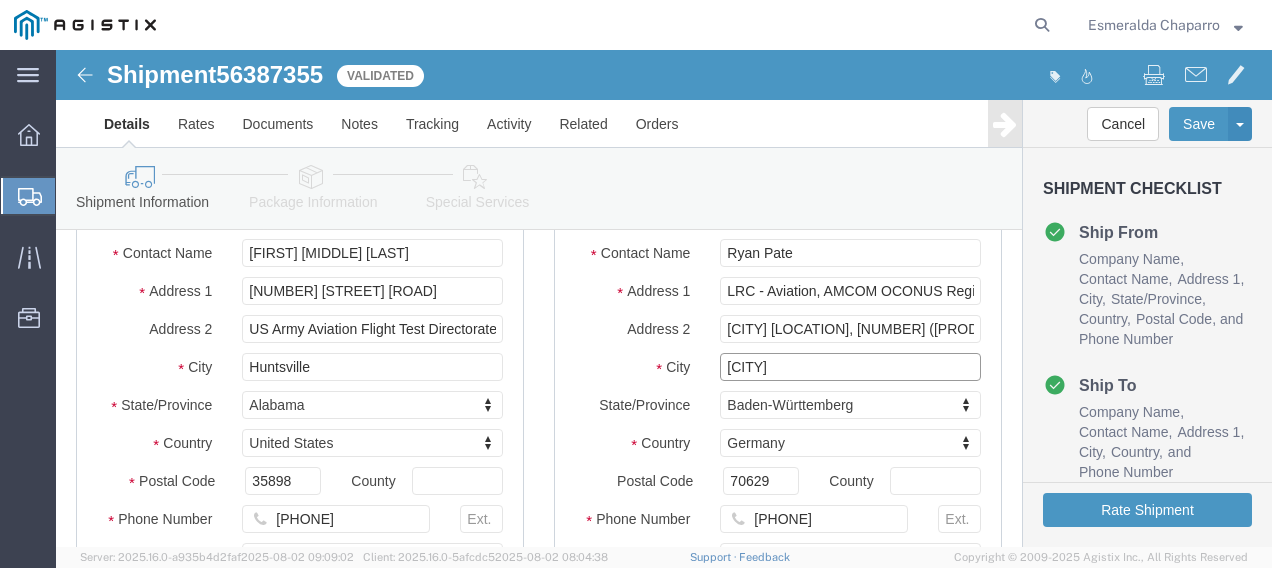 scroll, scrollTop: 400, scrollLeft: 0, axis: vertical 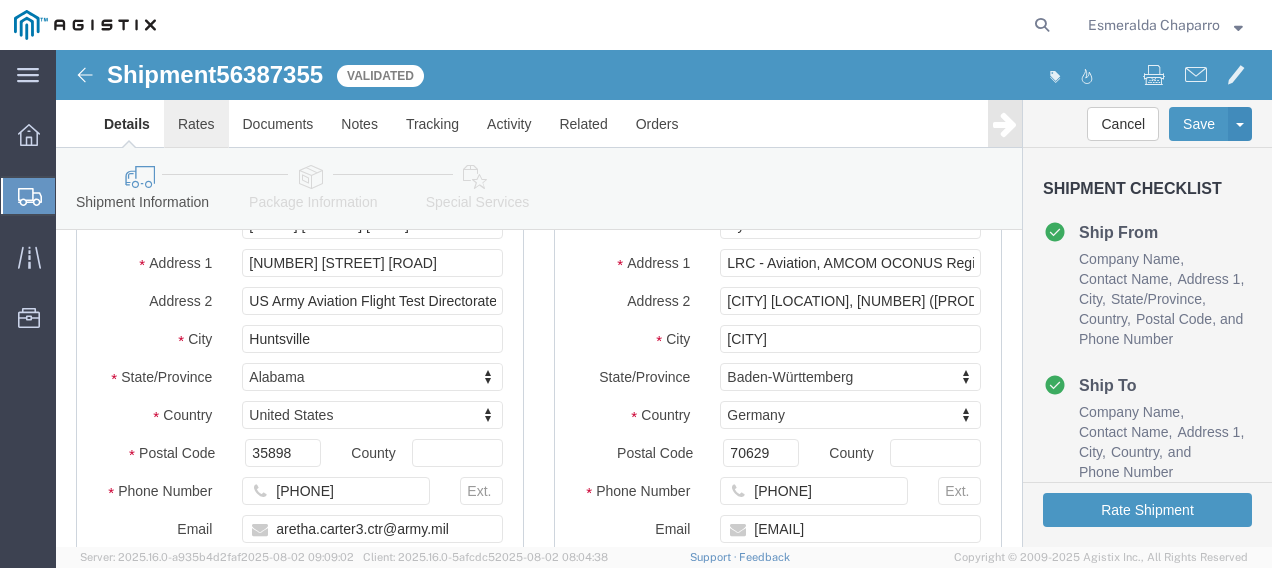 click on "Rates" 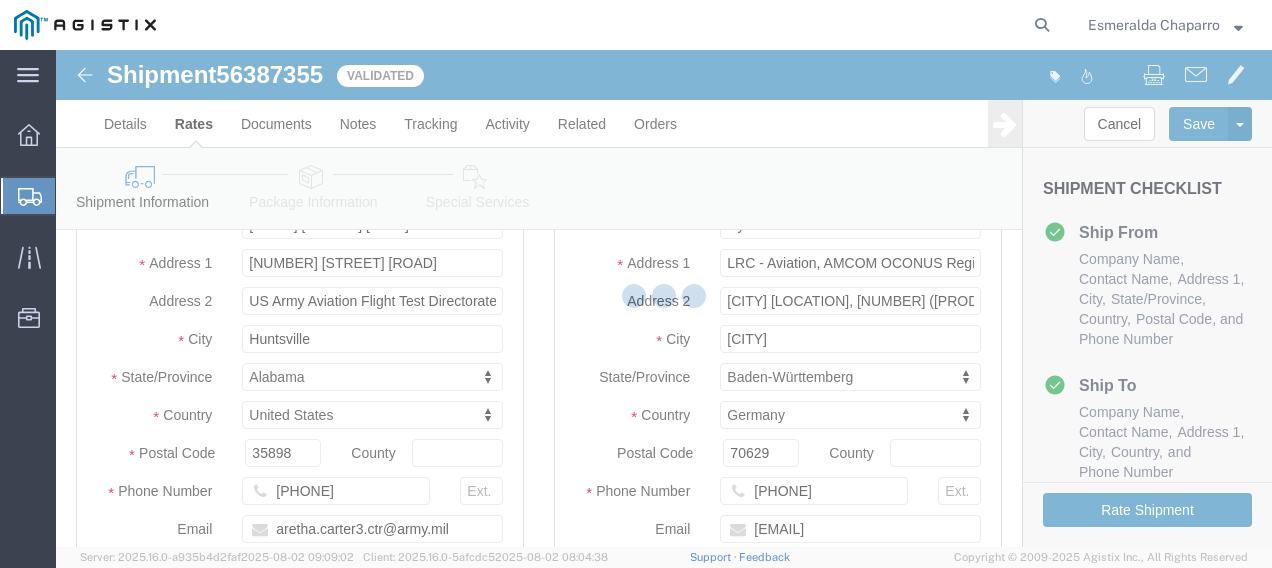 scroll, scrollTop: 0, scrollLeft: 0, axis: both 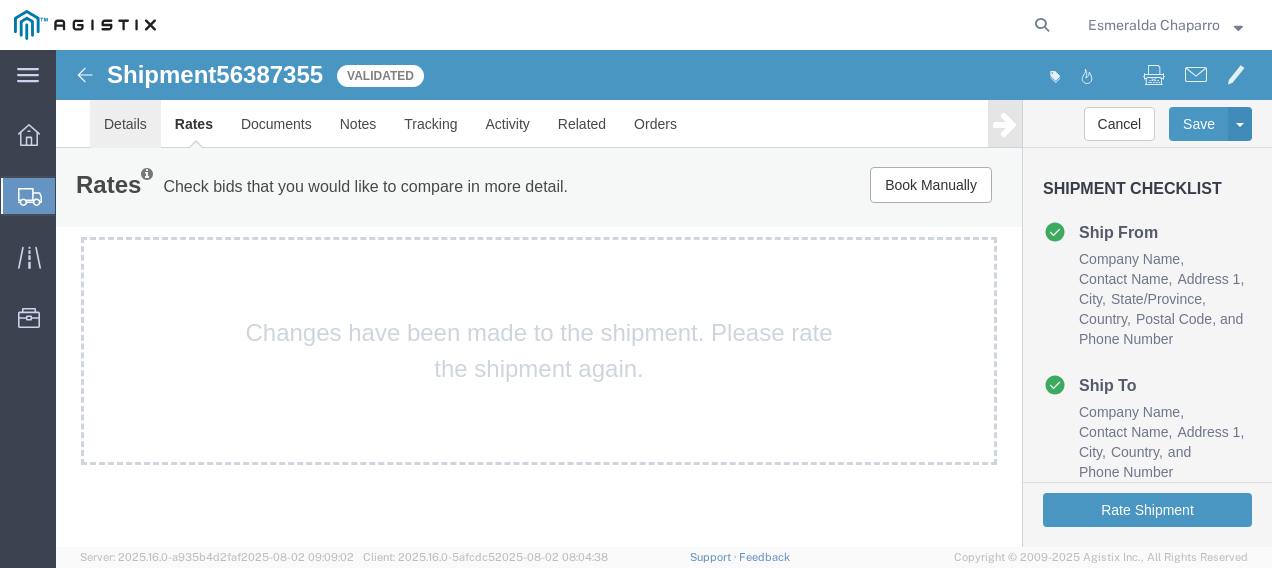 click on "Details" at bounding box center (125, 124) 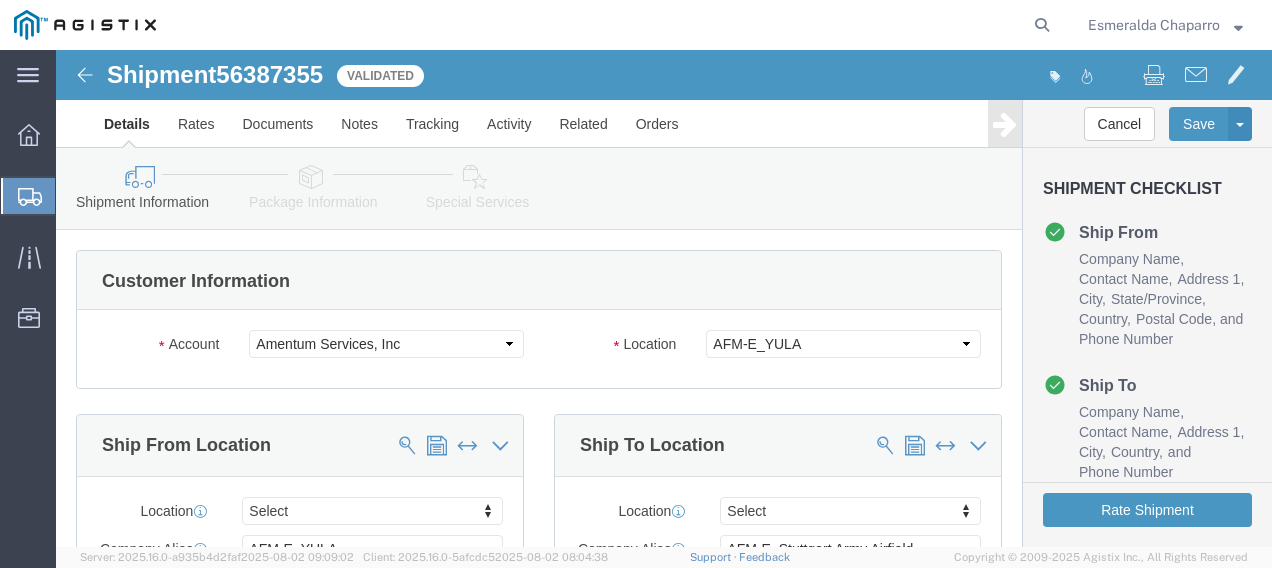 click 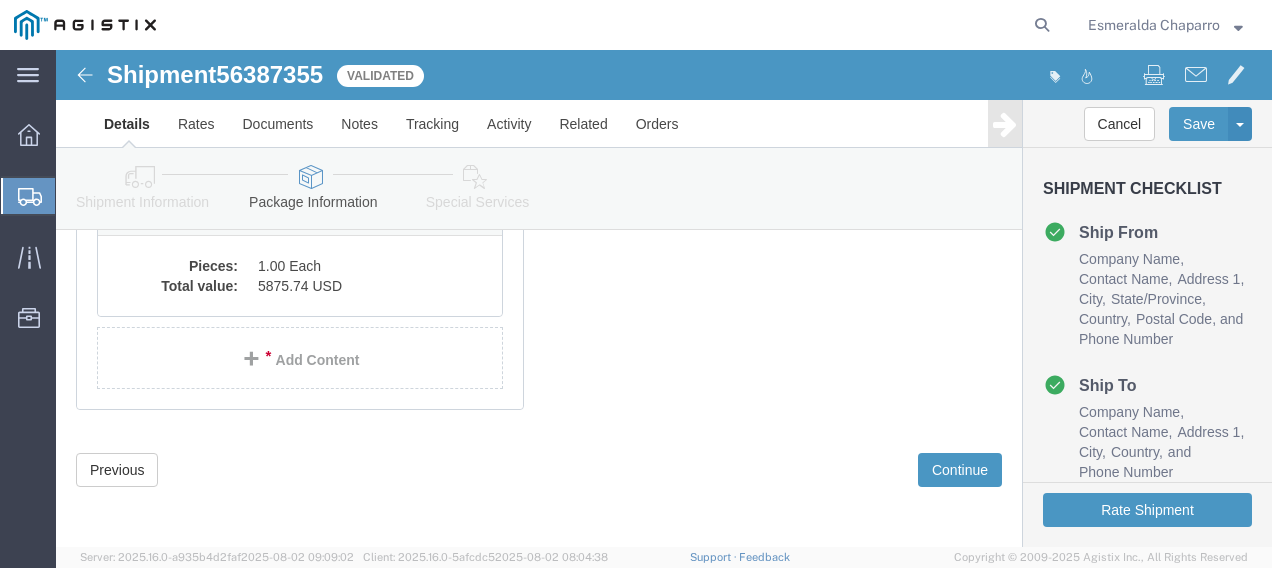 scroll, scrollTop: 292, scrollLeft: 0, axis: vertical 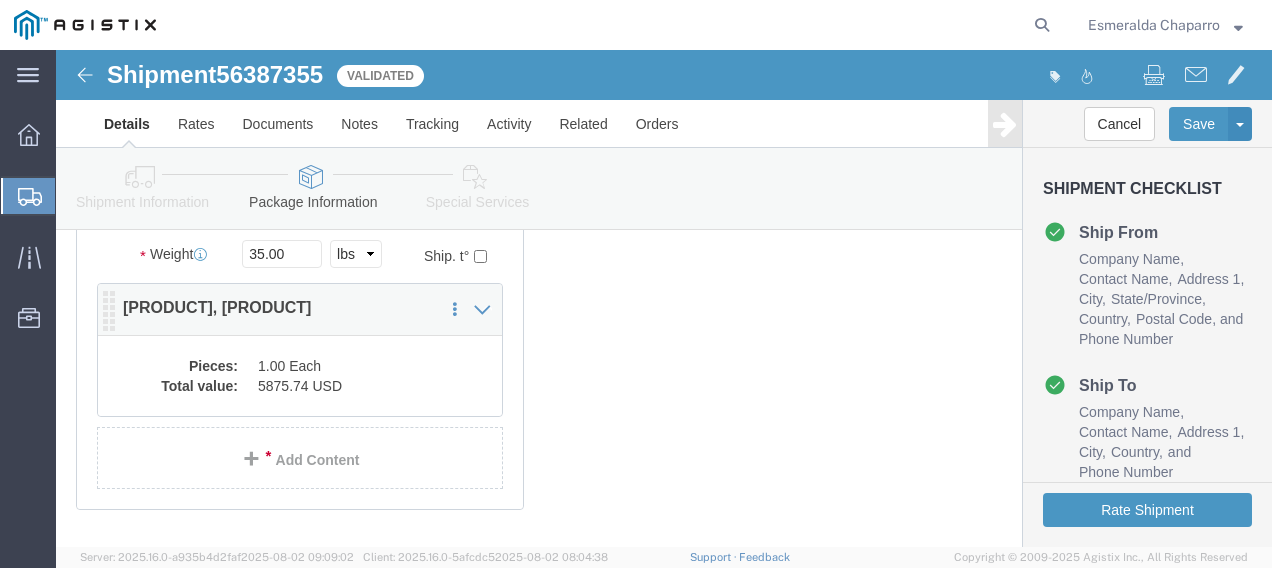 click on "1.00 Each" 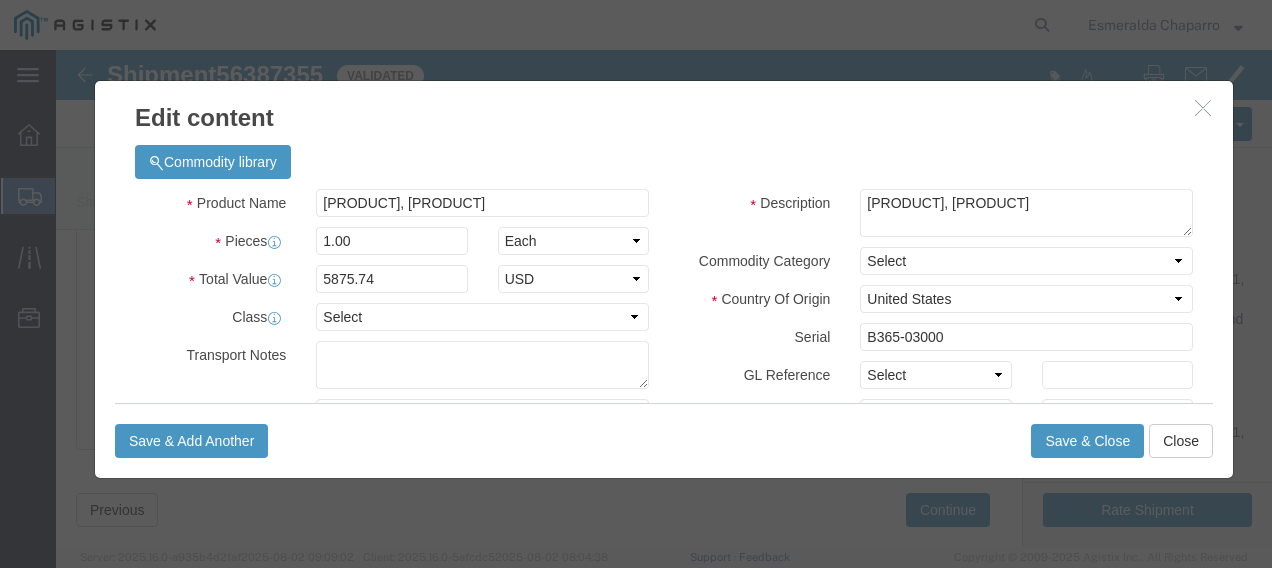 scroll, scrollTop: 392, scrollLeft: 0, axis: vertical 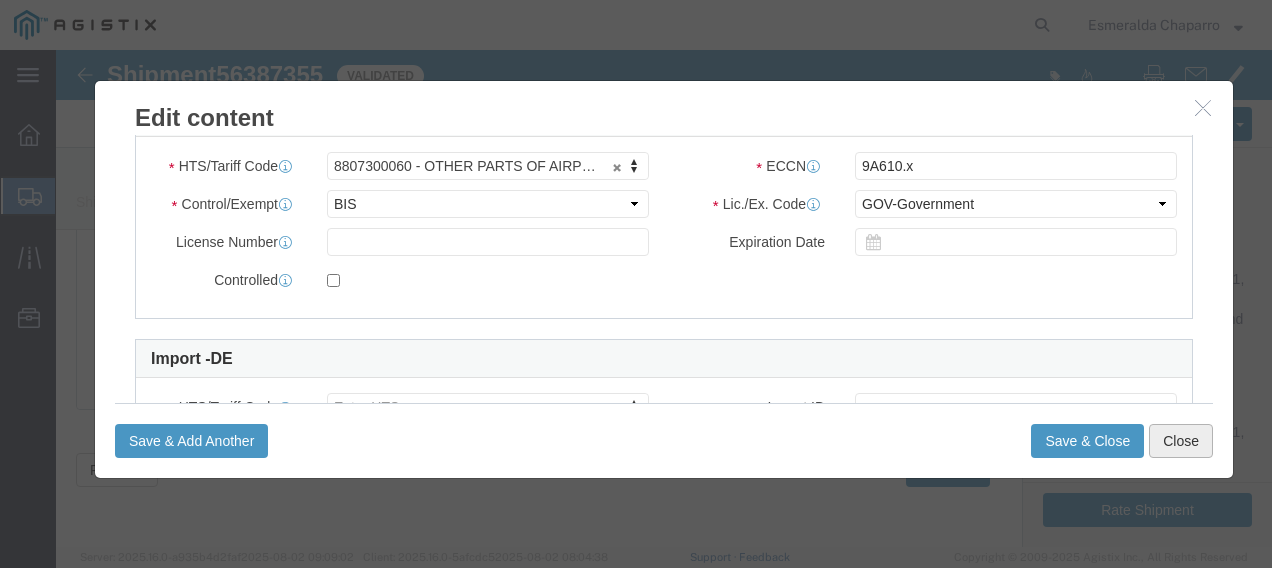 drag, startPoint x: 1114, startPoint y: 390, endPoint x: 1050, endPoint y: 356, distance: 72.47068 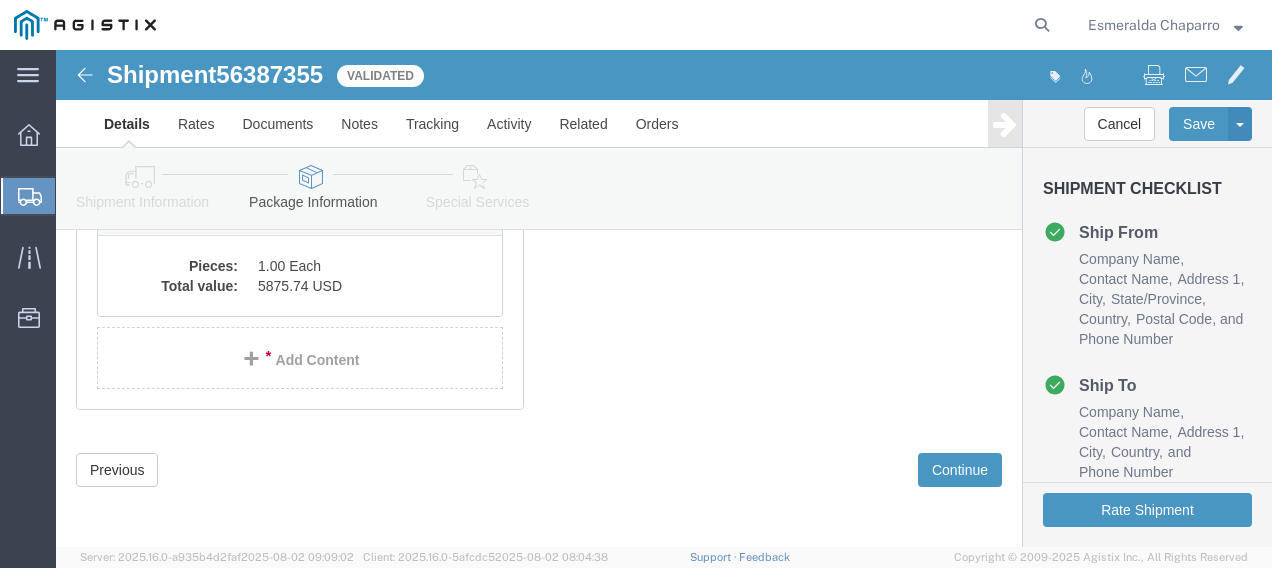 click on "Shipment Information" 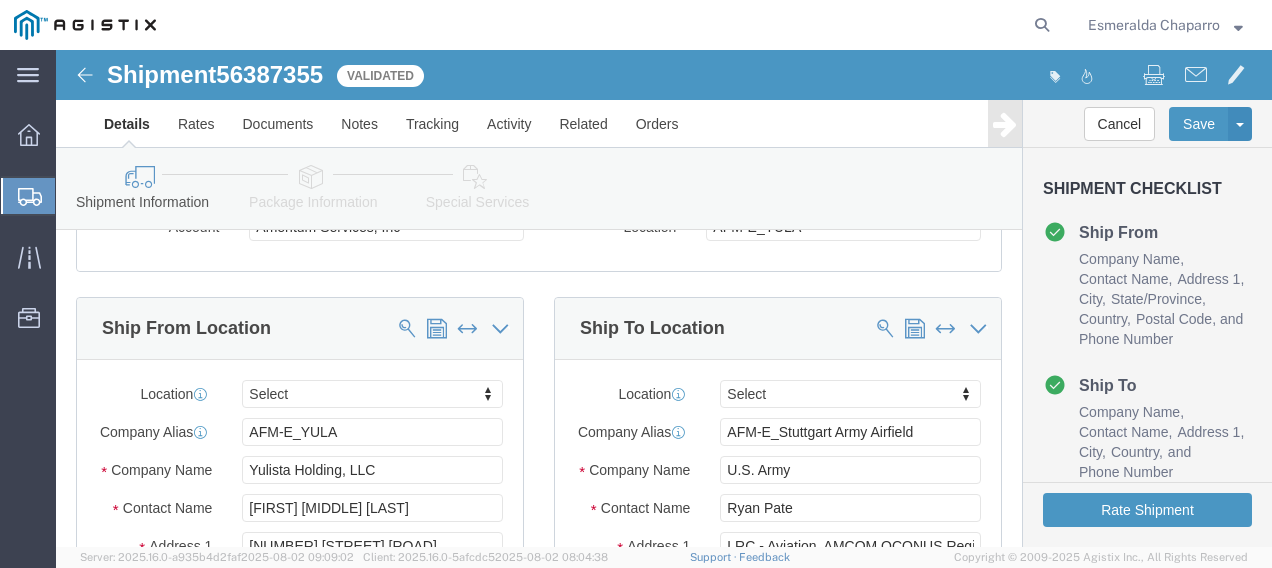 scroll, scrollTop: 300, scrollLeft: 0, axis: vertical 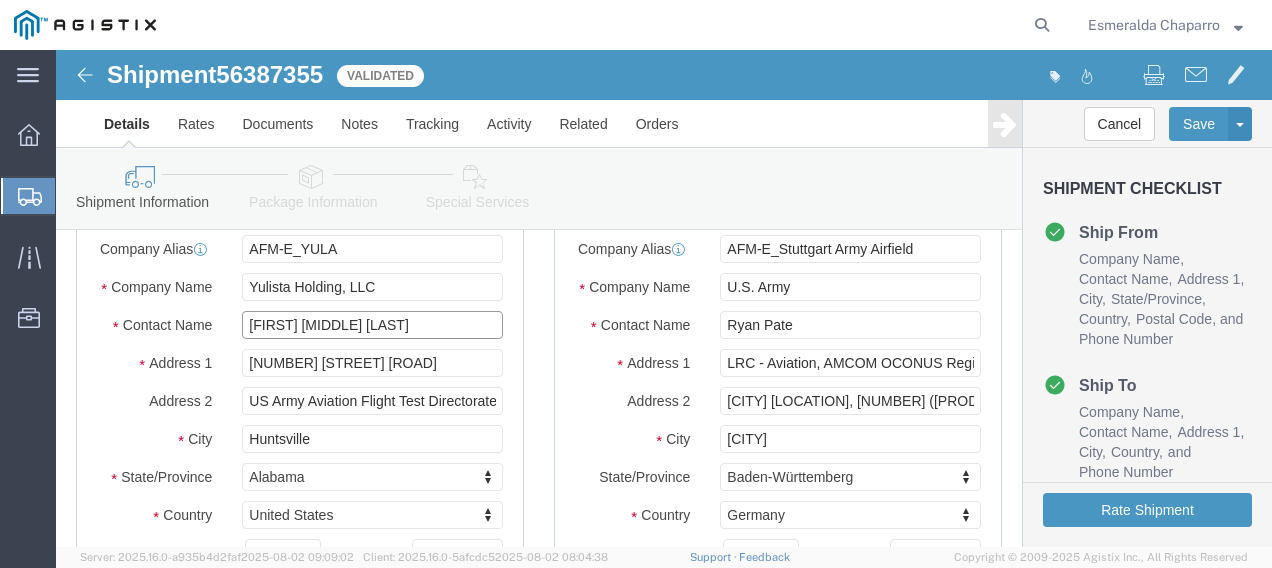 click on "[FIRST] [MIDDLE] [LAST]" 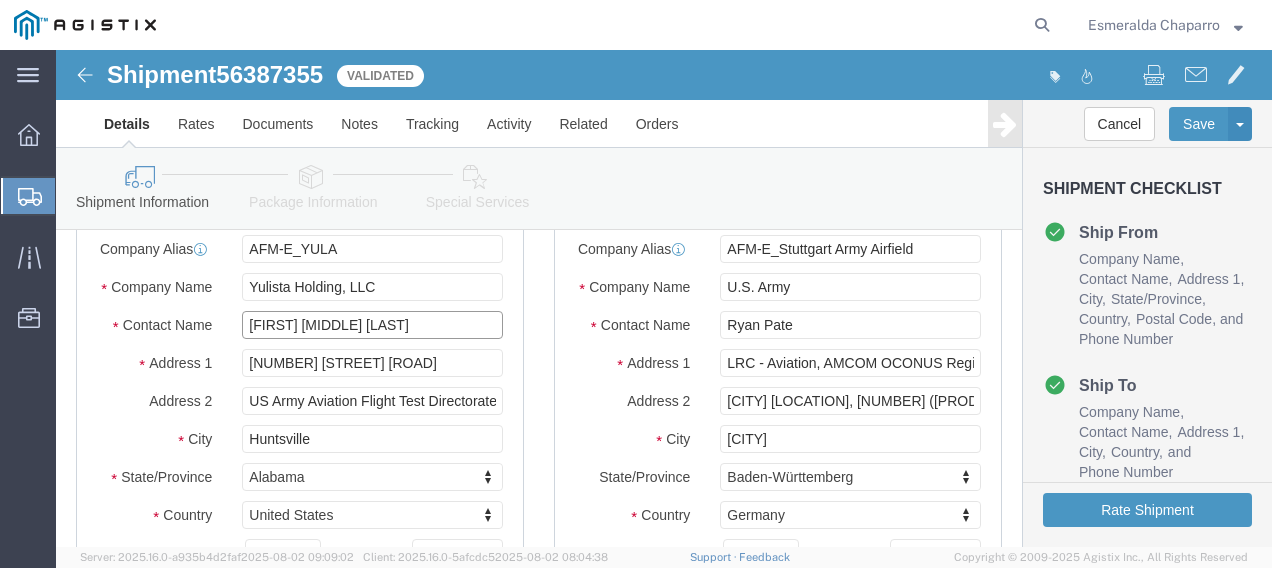 click on "[FIRST] [MIDDLE] [LAST]" 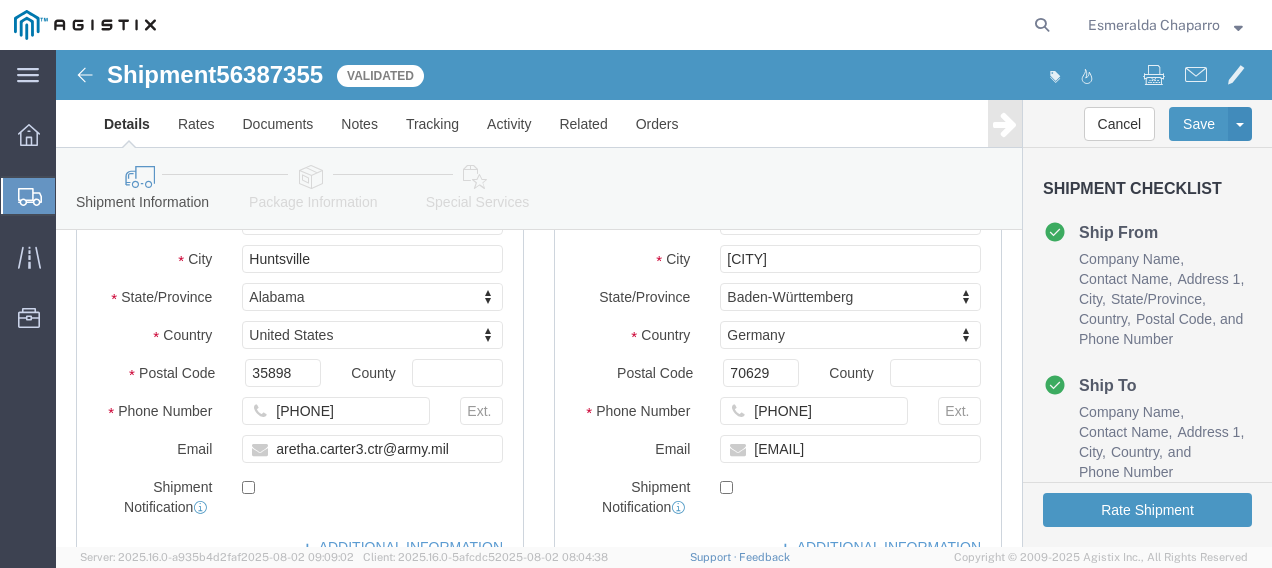 scroll, scrollTop: 500, scrollLeft: 0, axis: vertical 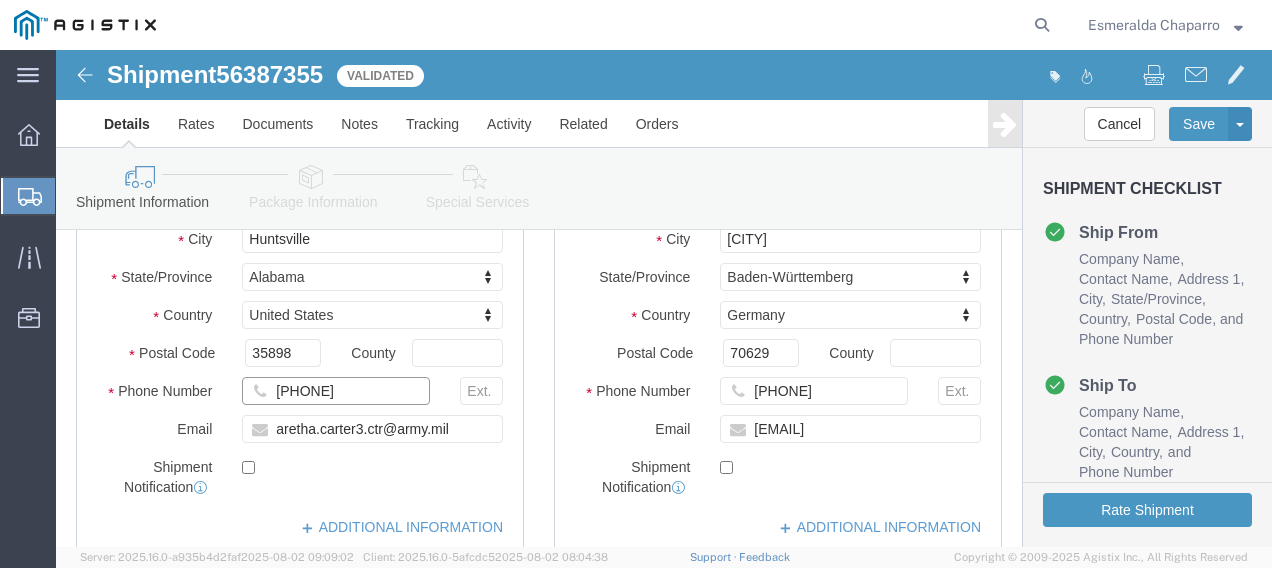 click on "[PHONE]" 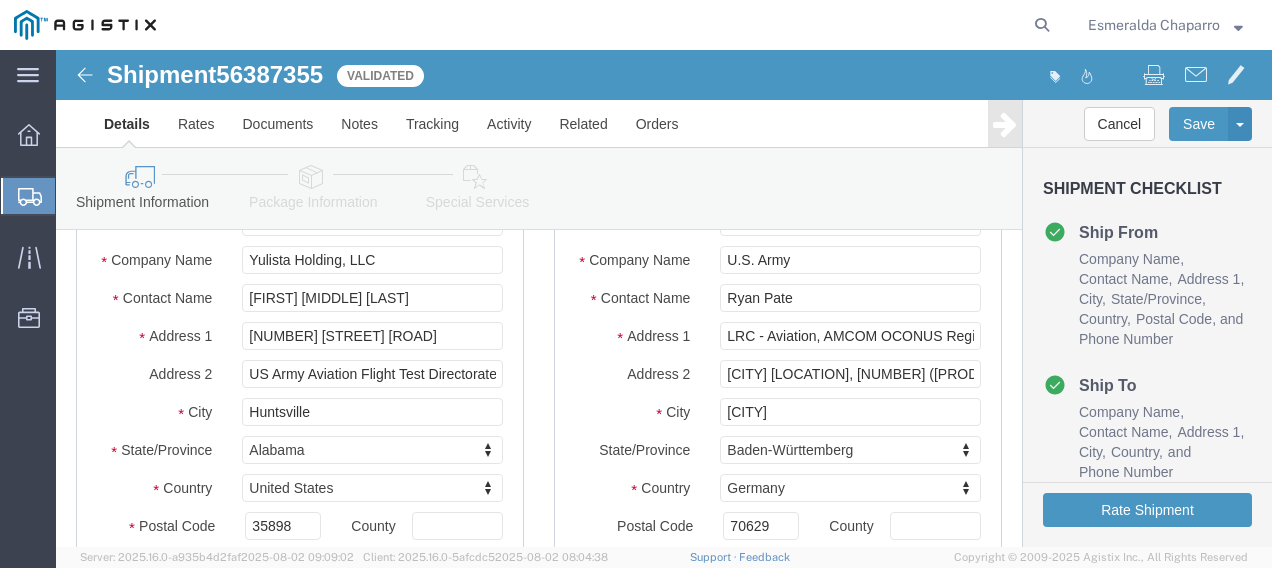 scroll, scrollTop: 300, scrollLeft: 0, axis: vertical 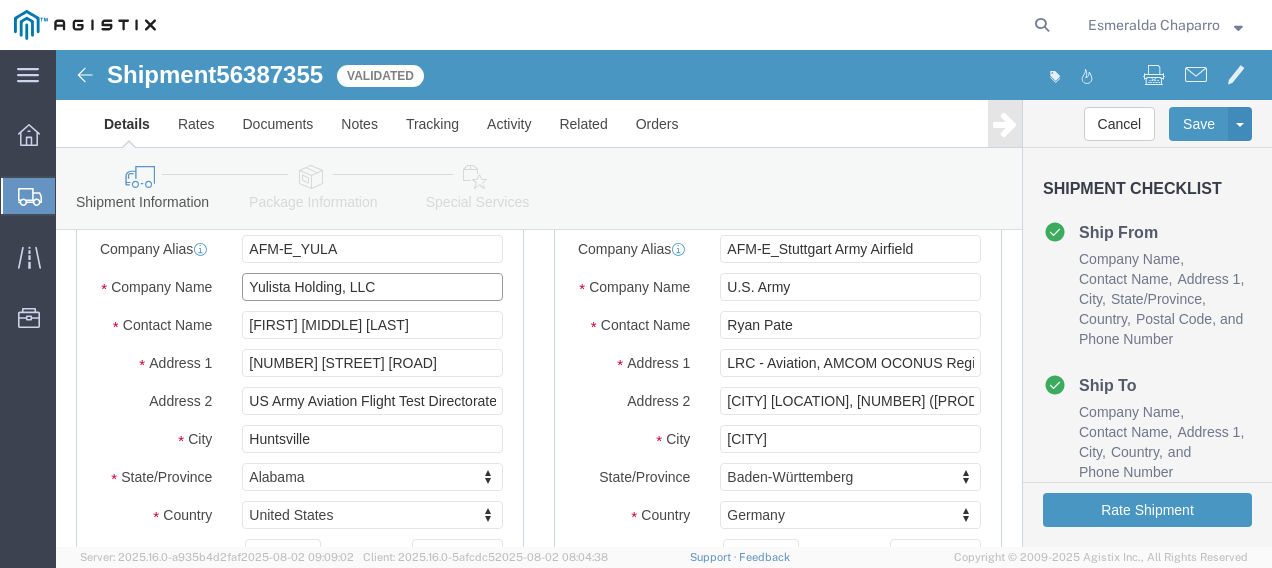 drag, startPoint x: 320, startPoint y: 252, endPoint x: 180, endPoint y: 253, distance: 140.00357 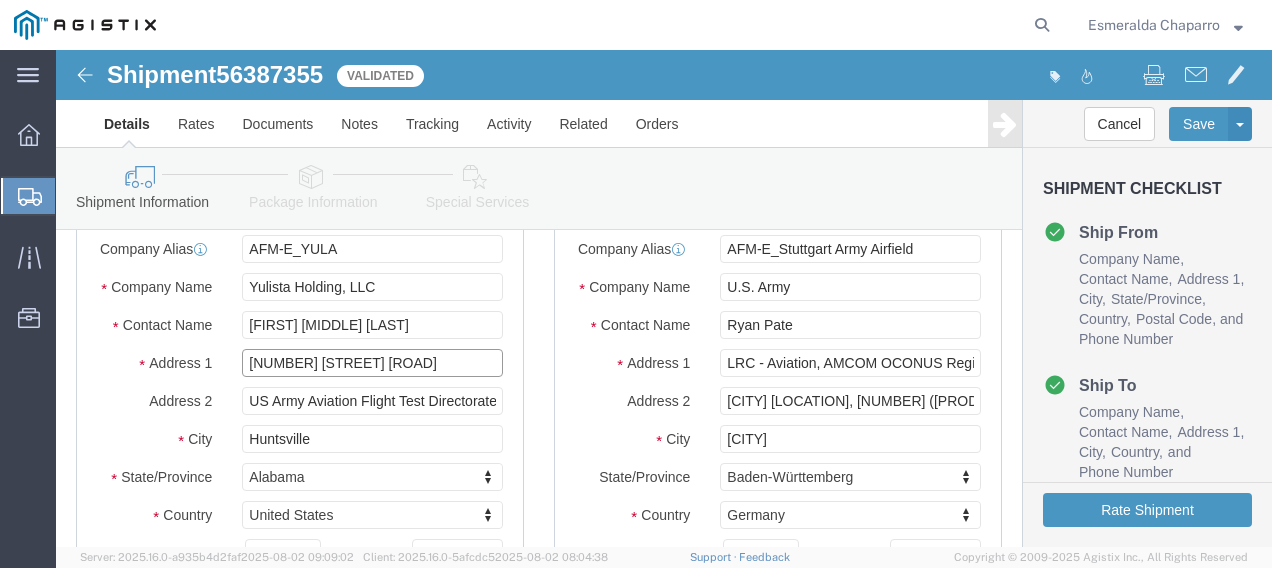 click on "[NUMBER] [STREET] [ROAD]" 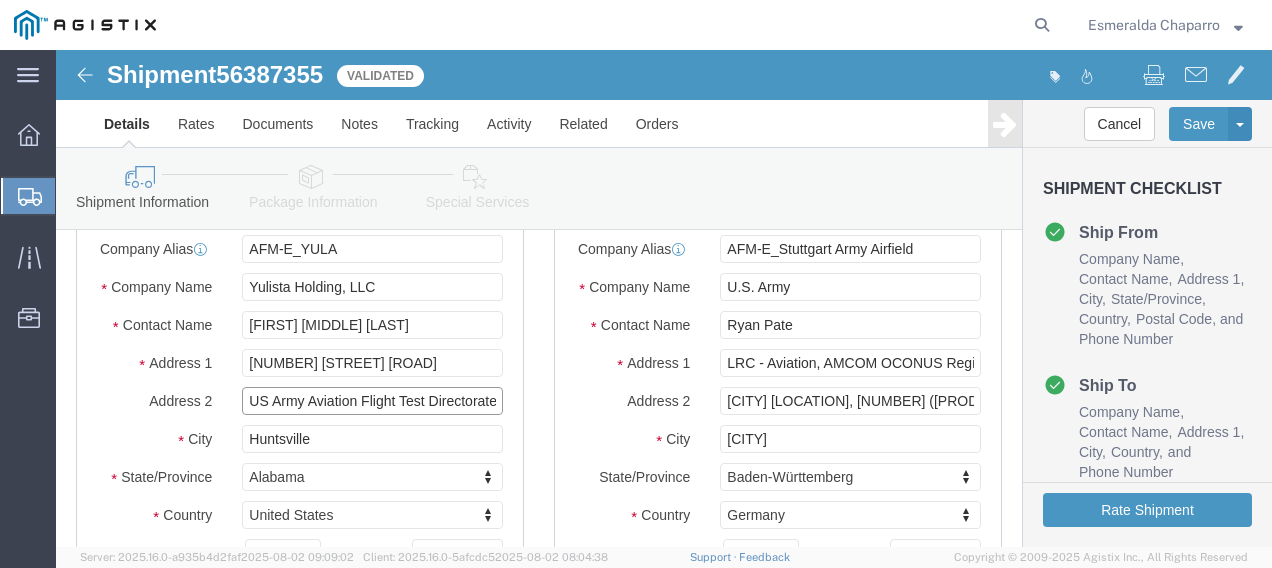 click on "US Army Aviation Flight Test Directorate, [ADDRESS]" 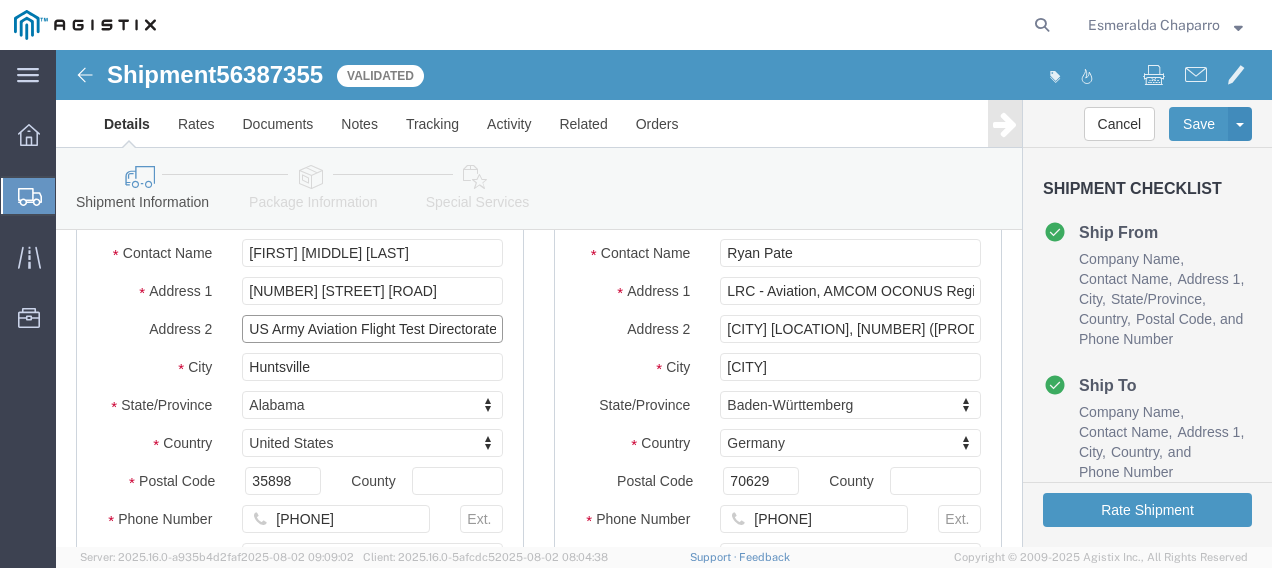 scroll, scrollTop: 400, scrollLeft: 0, axis: vertical 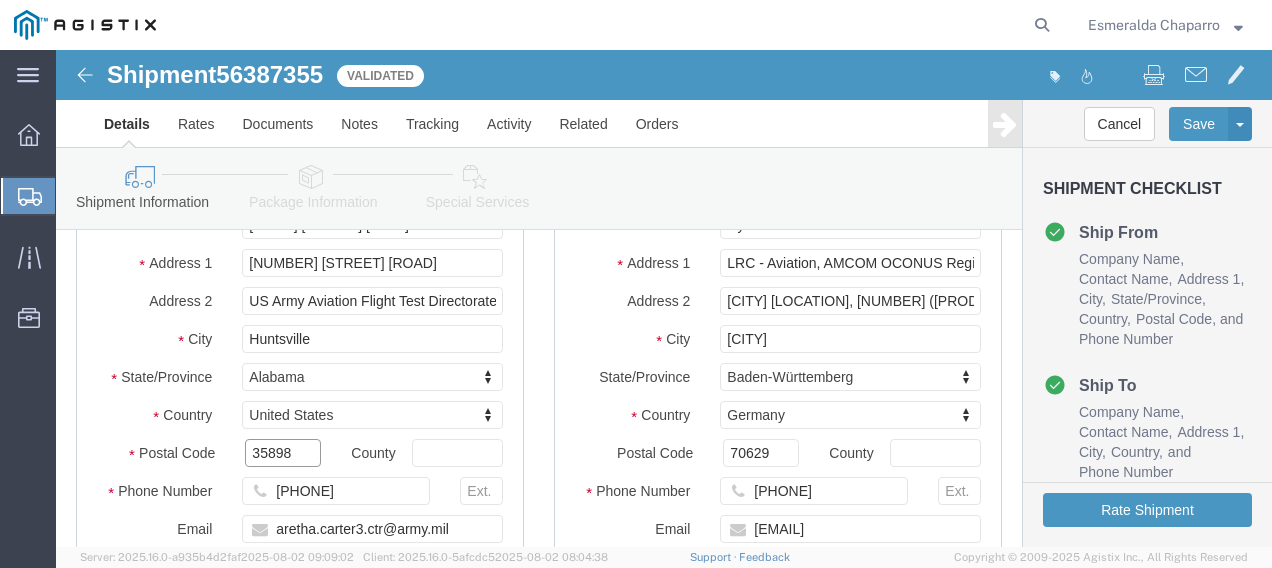 click on "35898" 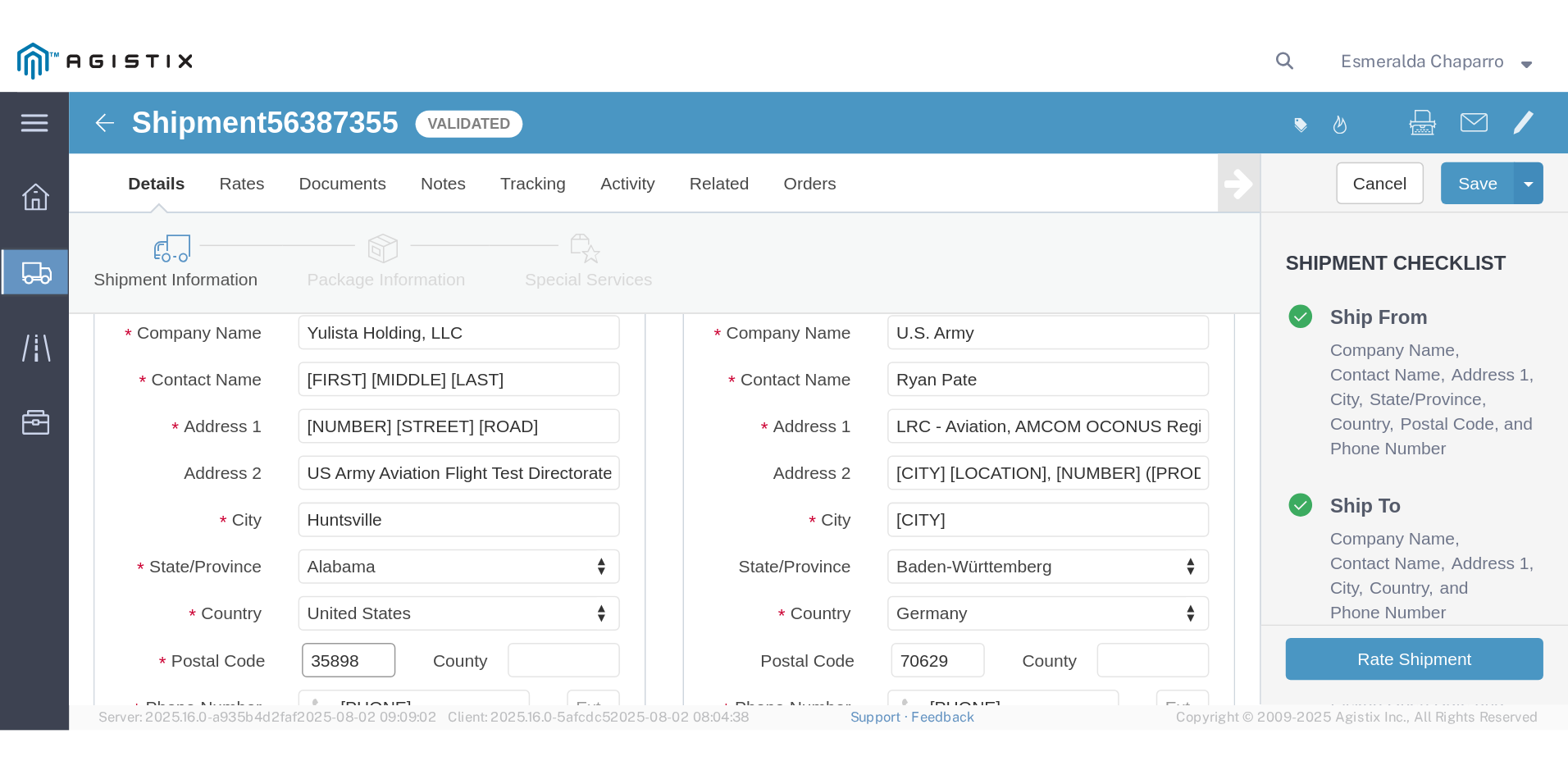 scroll, scrollTop: 246, scrollLeft: 0, axis: vertical 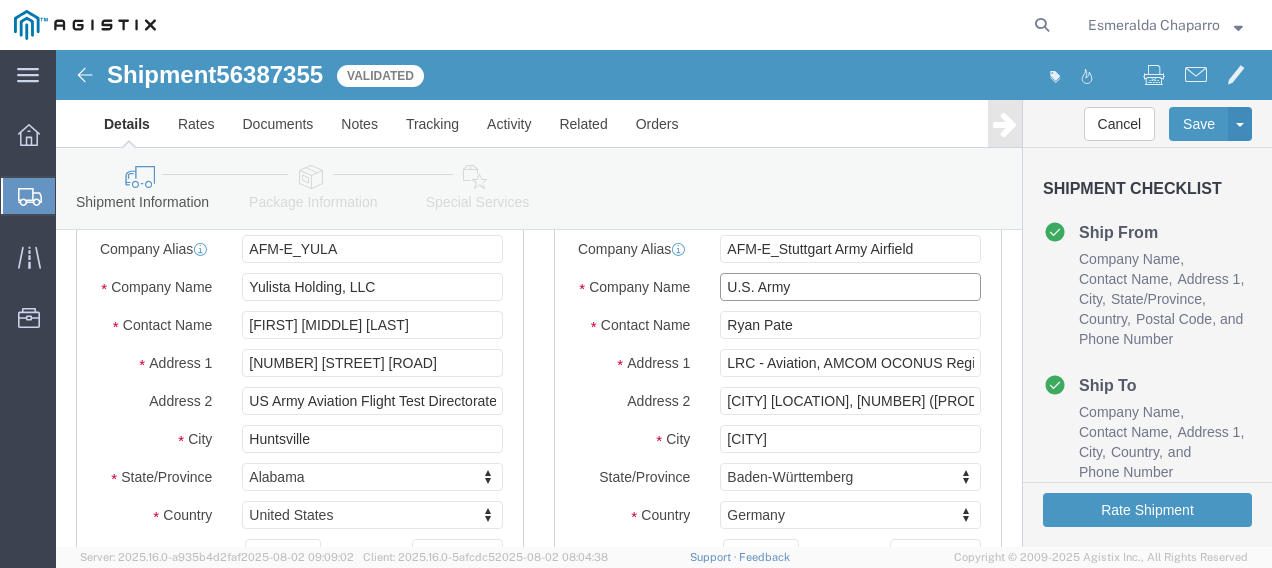 click on "U.S. Army" 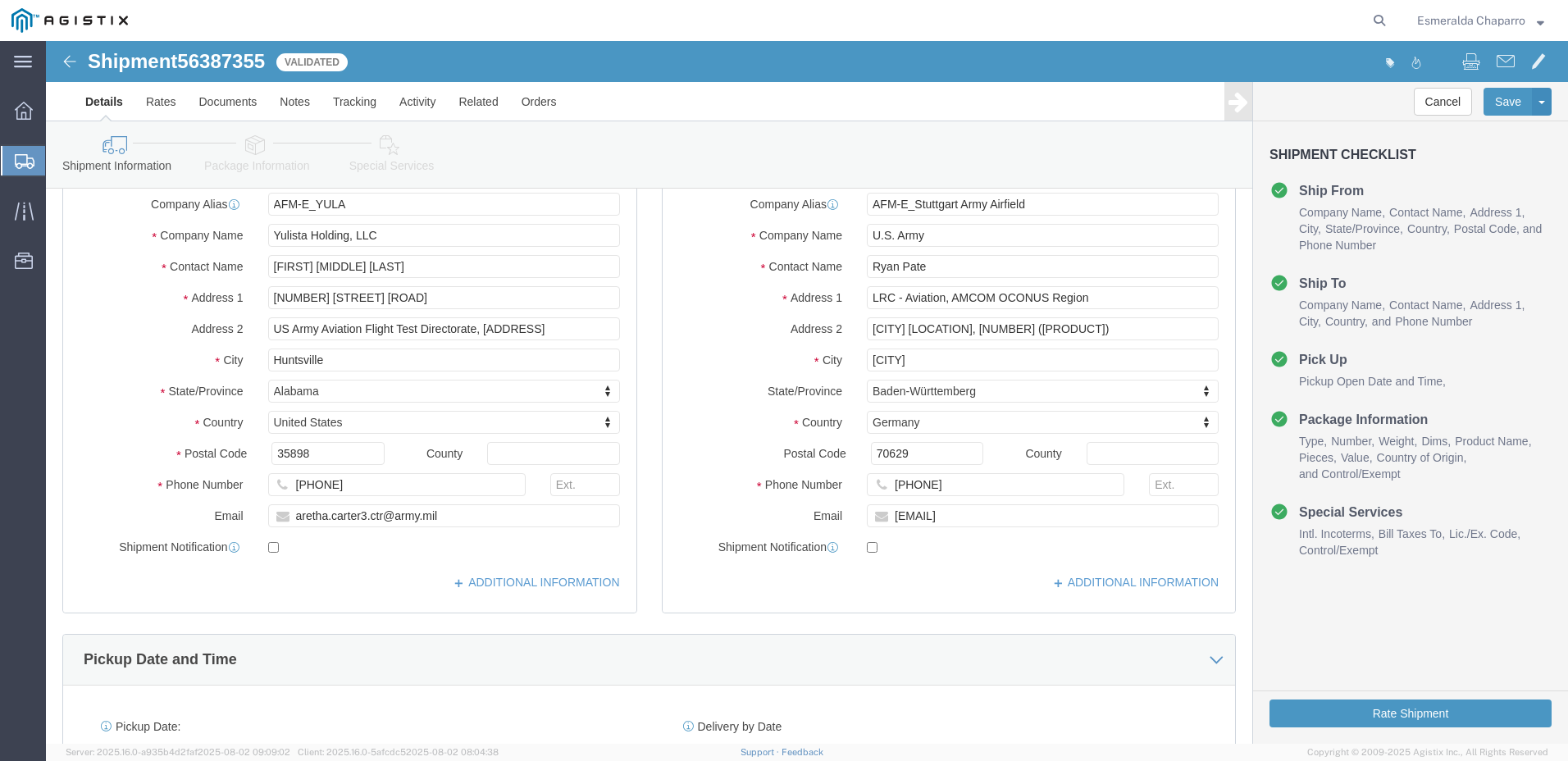 click on "Ship To Location
Location
Select                                     Select My Profile Location GD-OTS Anniston (Commerce) GD-OTS Camden GD-OTS DeFuniak Springs GD-OTS Garland (Dock 1) GD-OTS Garland (Dock 2) GD-OTS Garland (Glenbrook) GD-OTS Hanover Township GD-OTS Herrin (Marion) GD-OTS Huntsville 2 GD-OTS Joplin GD-OTS Marion IL GD-OTS Master Location GD-OTS Mesquite GD-OTS Moses Lake GD-OTS Niceville GD-OTS Picatinny GD-OTS Red Lion GD-OTS San Diego GD-OTS Scranton GD-OTS Seattle GD-OTS St. Marks Powder GD-OTS St. Petersburg (Headquarters) GD-OTS Wilkes-Barre GDAS Hampton / Woodbury GDAS Jericho GDAS Saco GDAS Springboro GDAS Williston Lincoln College Park 1002-4122-6 1006-5256-0 1026-8910-0 1281-0560-3 1369-6441-0 1402-6962-0 1460-3609-0 1484-3213-9 1495-3257-9 1603-1831-7 1826-2677-5 1855-2363-2 1863-3564-3 1991-7042-2 1994-1527-1 2049-5033-4 2253-0773-3 2349-0931-2 2466-3109-3 2522-4931-1 2542-9794-1 2555-1162-9 2629-3834-4 2794-1924-3 2912-5044-0 2980-5246-6 AFW BDSC" 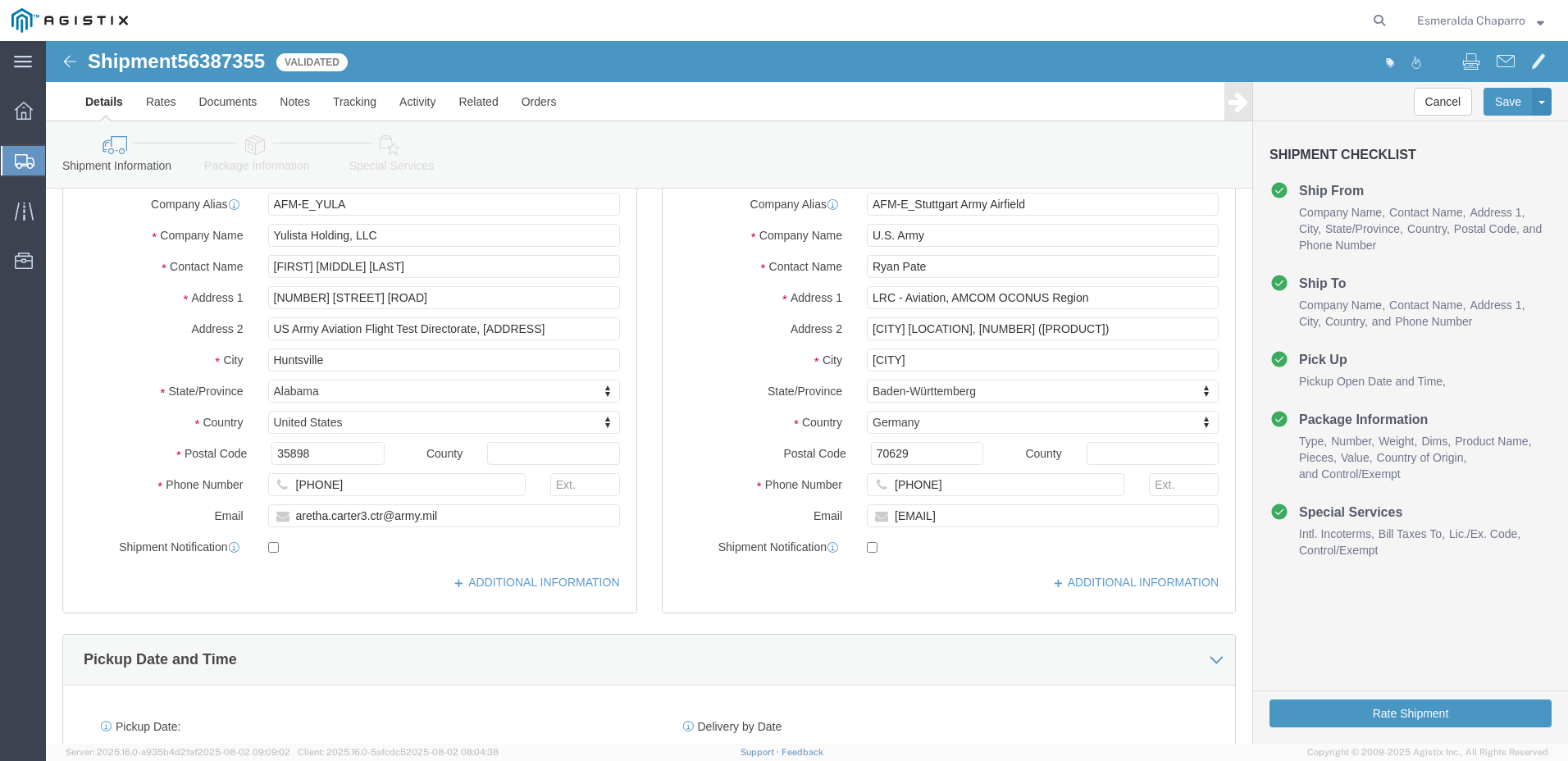 scroll, scrollTop: 164, scrollLeft: 0, axis: vertical 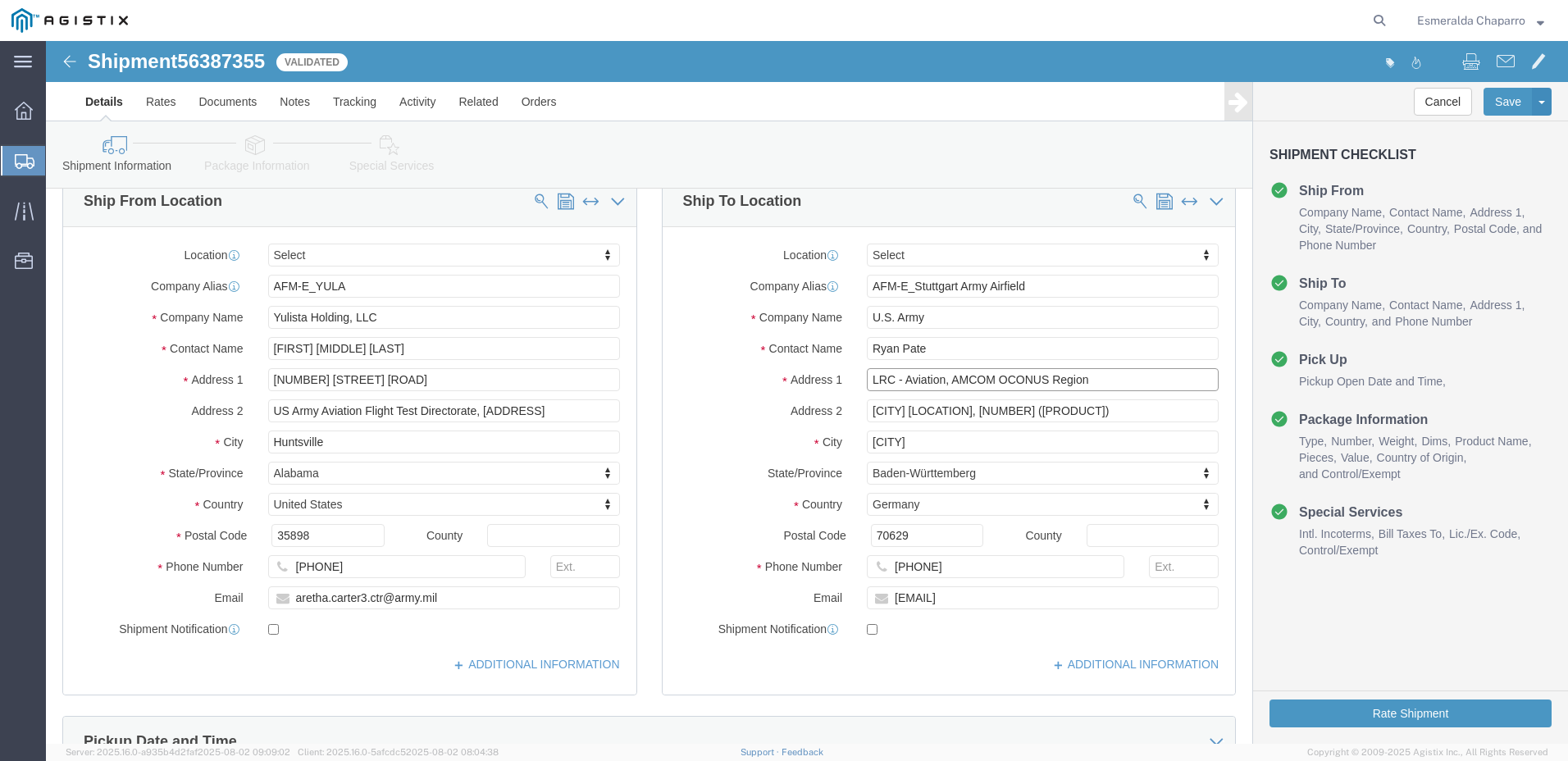 click on "LRC - Aviation, AMCOM OCONUS Region" 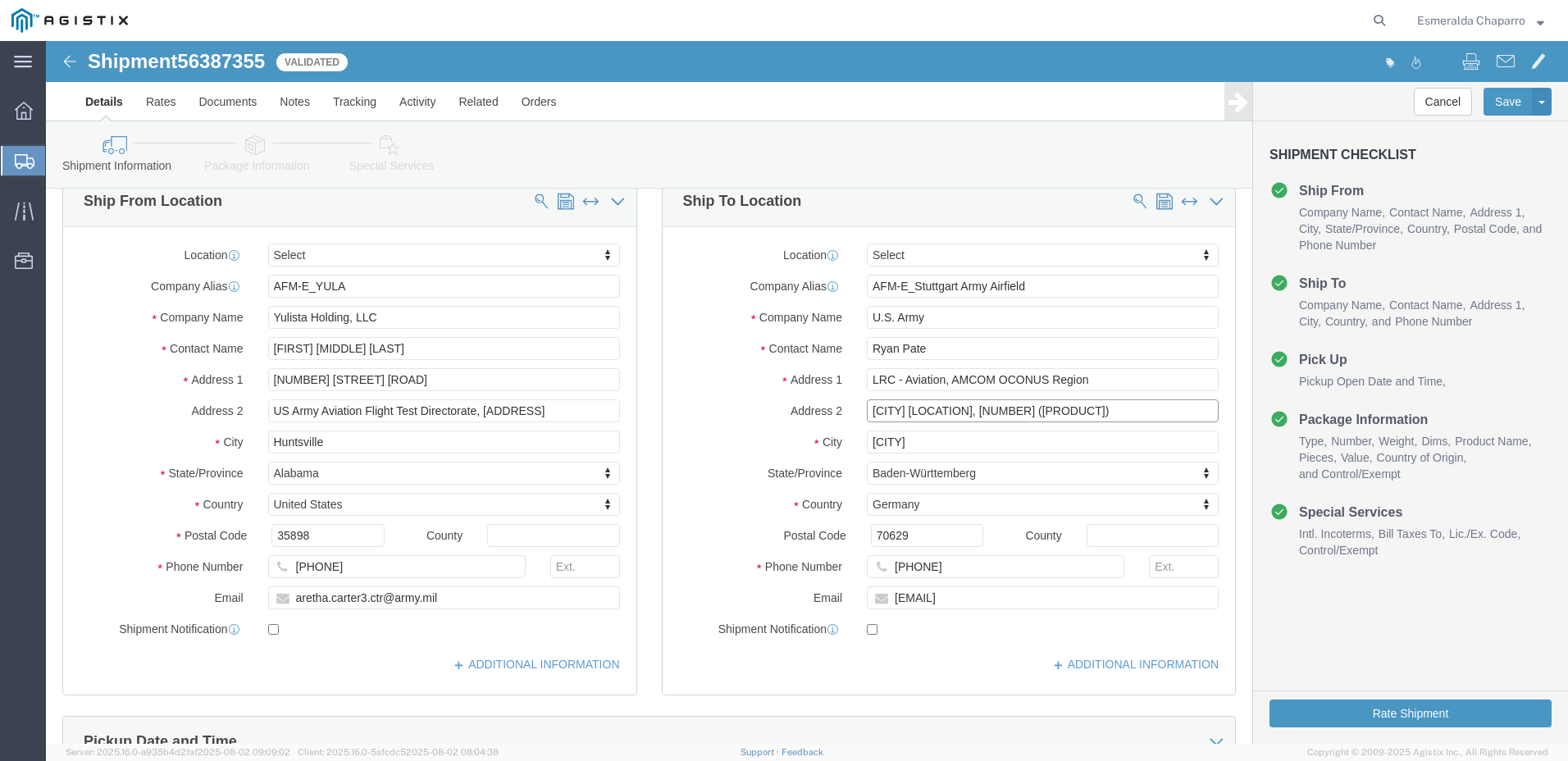 click on "[CITY] [LOCATION], [NUMBER] ([PRODUCT])" 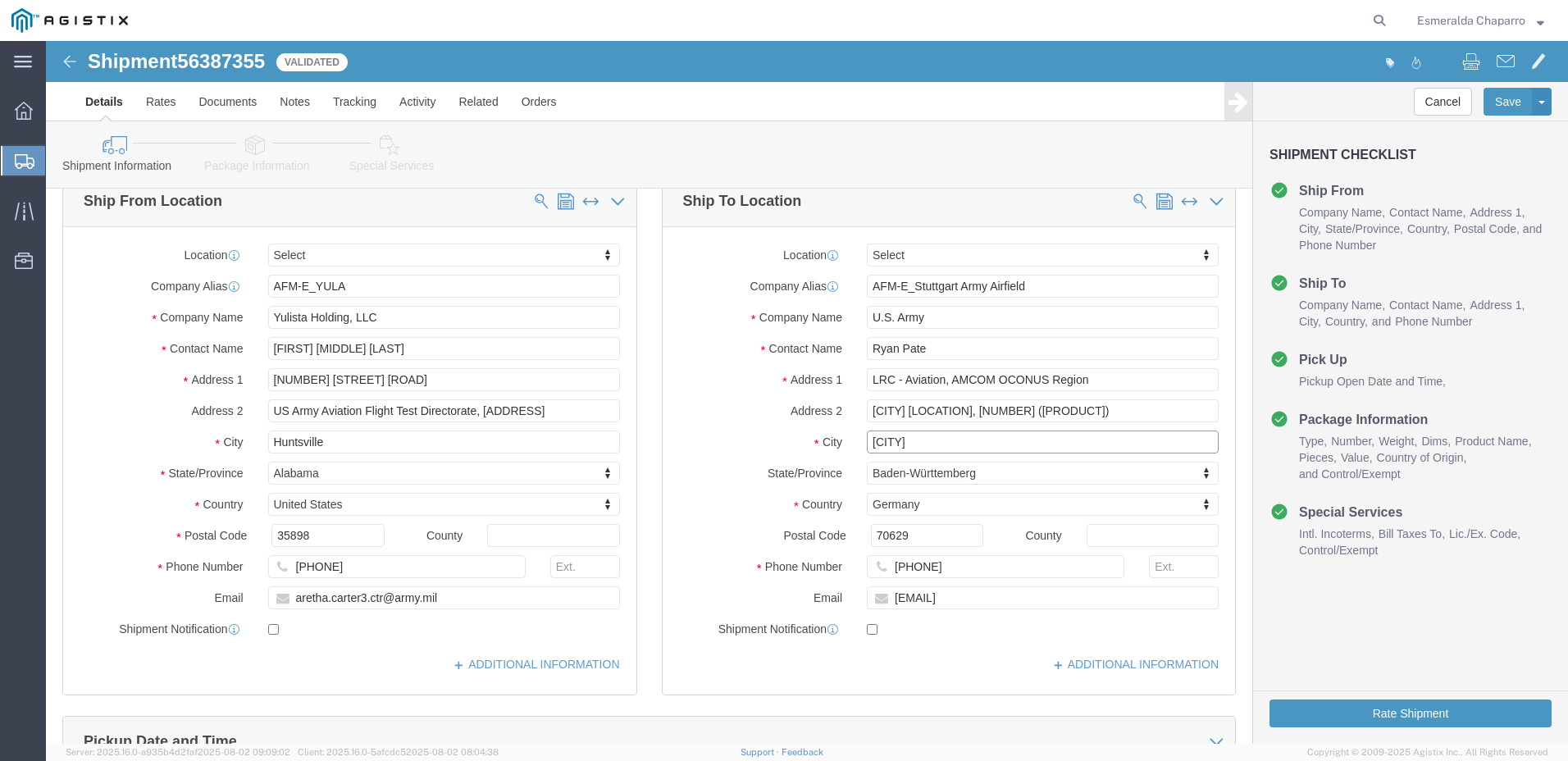 click on "[CITY]" 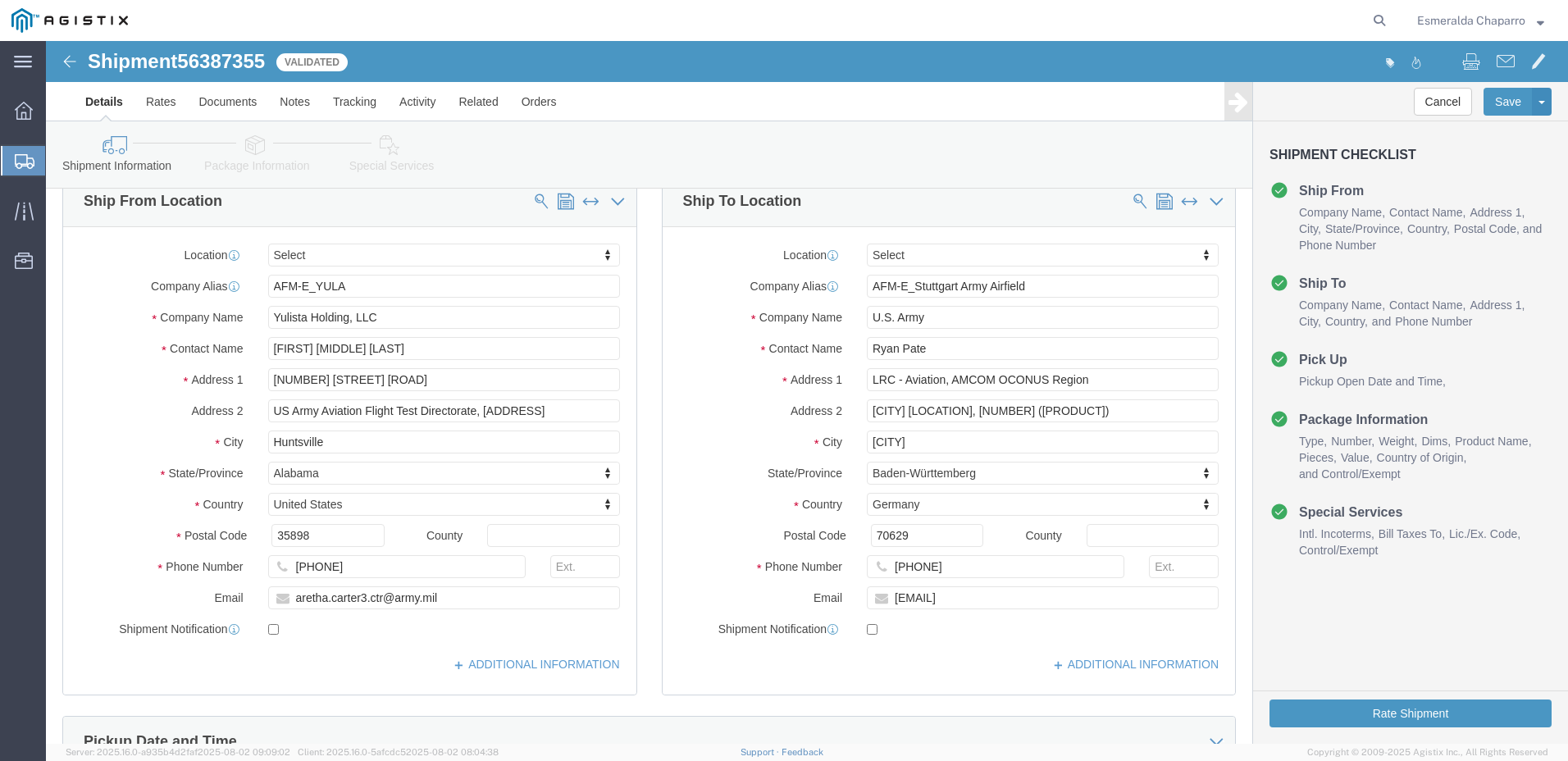 click on "Package Information" 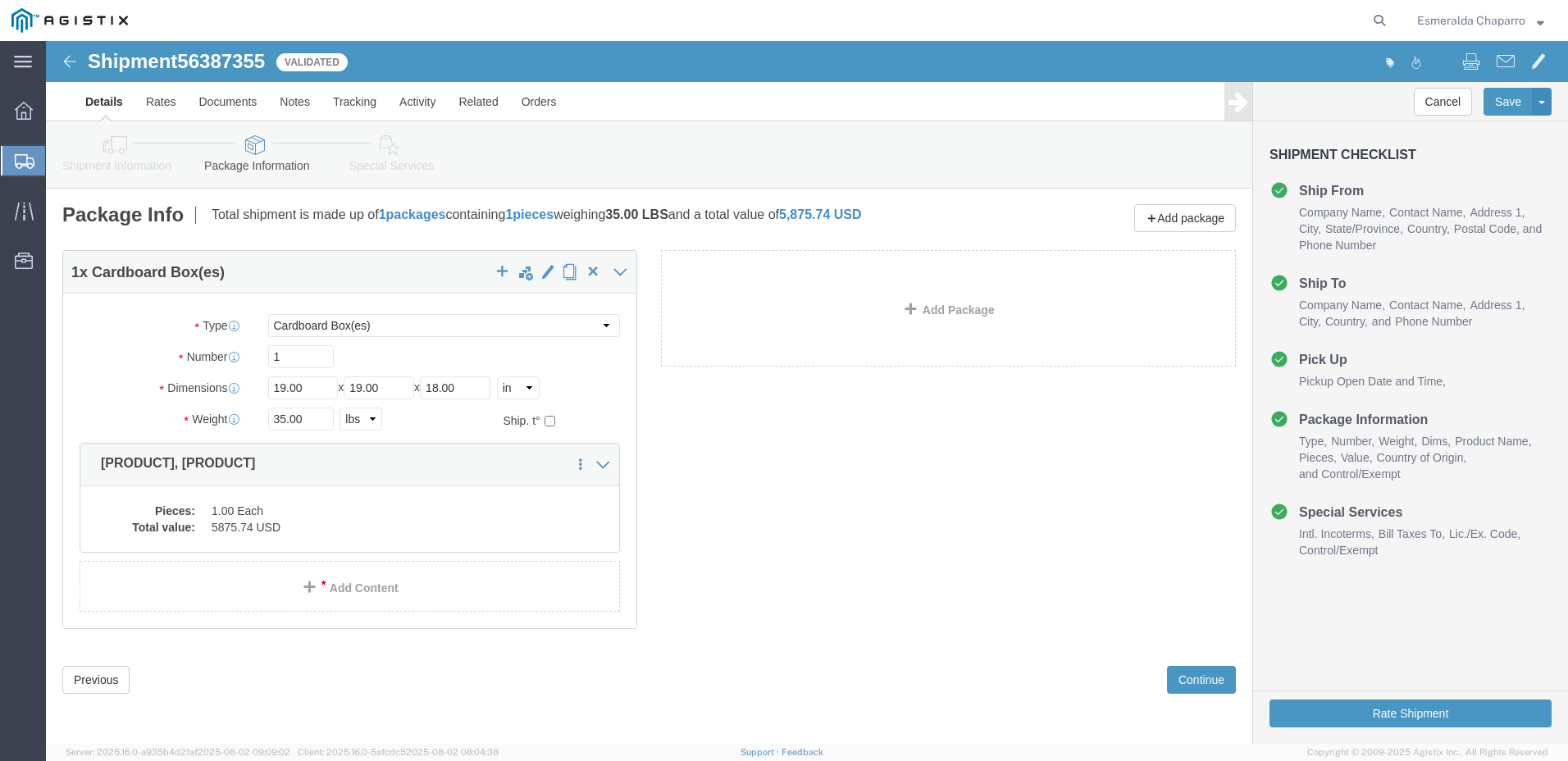 scroll, scrollTop: 0, scrollLeft: 0, axis: both 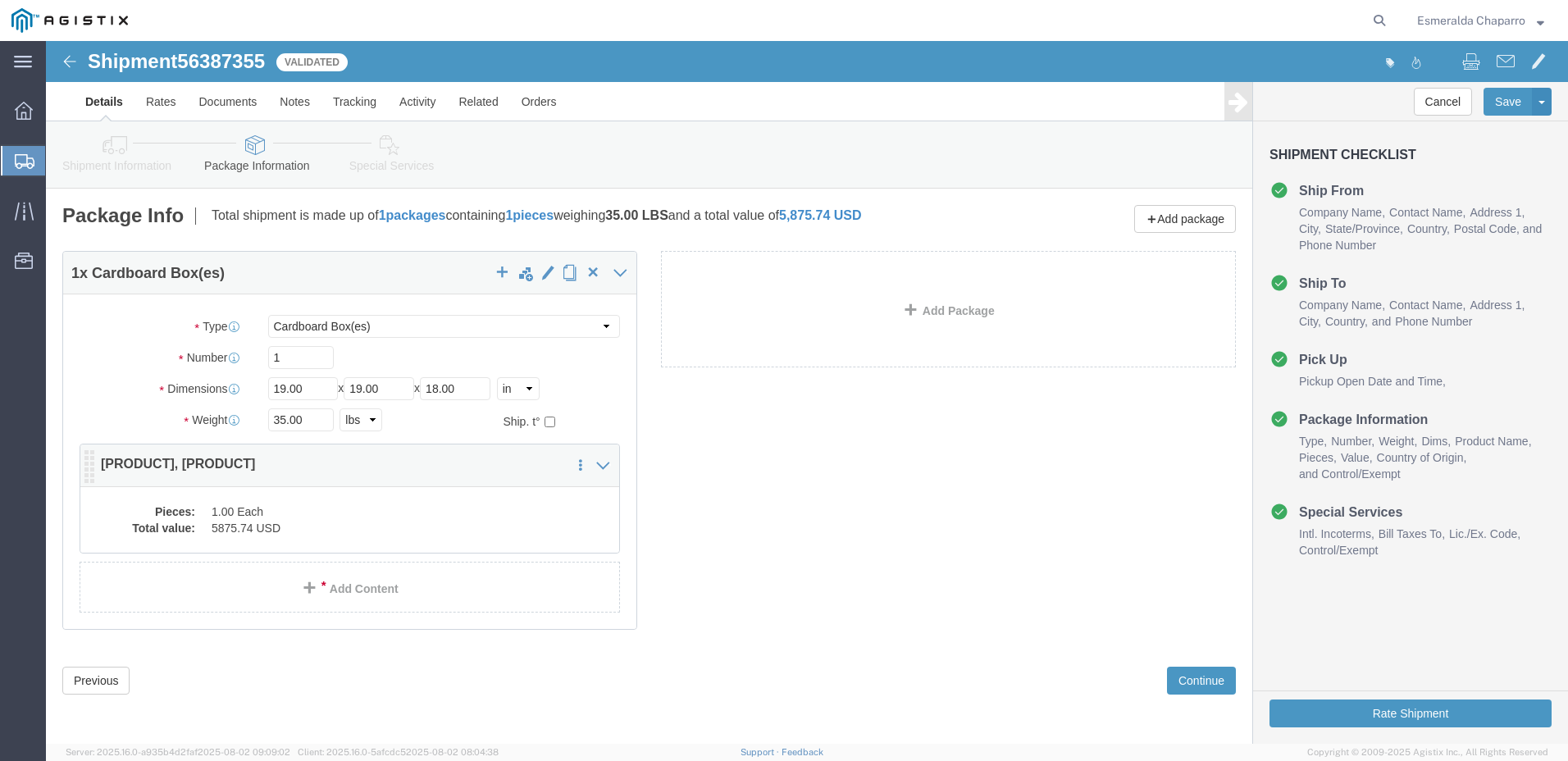 click on "Package Content
1
x
Cardboard Box(es)
Package  Type
Select Bale(s) Basket(s) Bolt(s) Bottle(s) Buckets Bulk Bundle(s) Can(s) Cardboard Box(es) Carton(s) Case(s) Cask(s) Crate(s) Crating Bid Required Cylinder(s) Drum(s) (Metal) Drum(s) (Plastic) Envelope Large Box Looseagricultrural Product Medium Box Naked Cargo (UnPackaged) PAK Pail(s) Pallet(s) Oversized (Not Stackable) Pallet(s) Oversized (Stackable) Pallet(s) Standard (Not Stackable) Pallet(s) Standard (Stackable) Rack Roll(s)Skid(s) Slipsheet Small Box Tube Vendor Packaging Your Packaging
Carton Count
Number
1
Dimensions
Length
19.00
x
Width
19.00
x
Height
18.00    Select cm ft in" 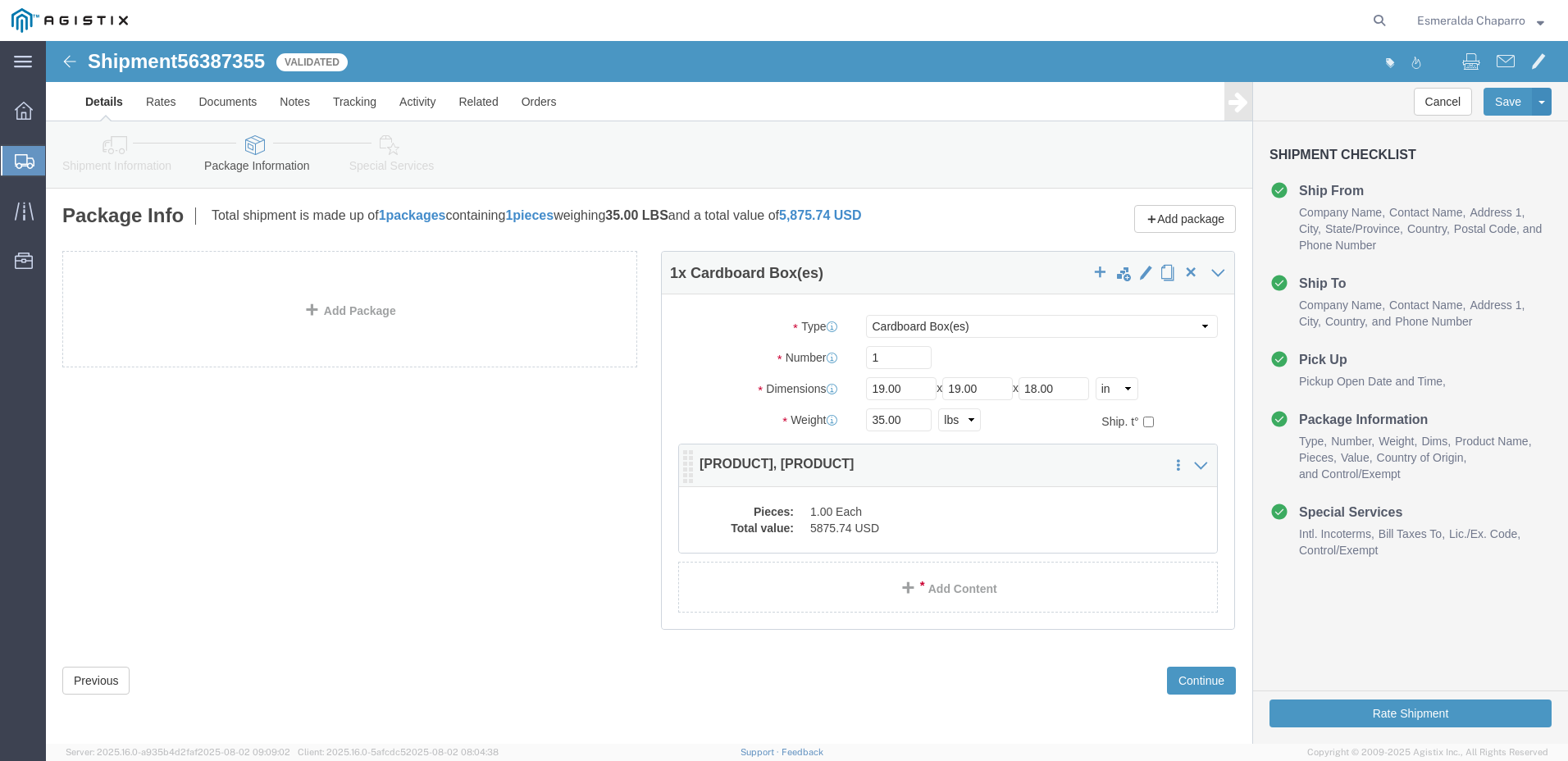 click on "[PRODUCT], [PRODUCT]" 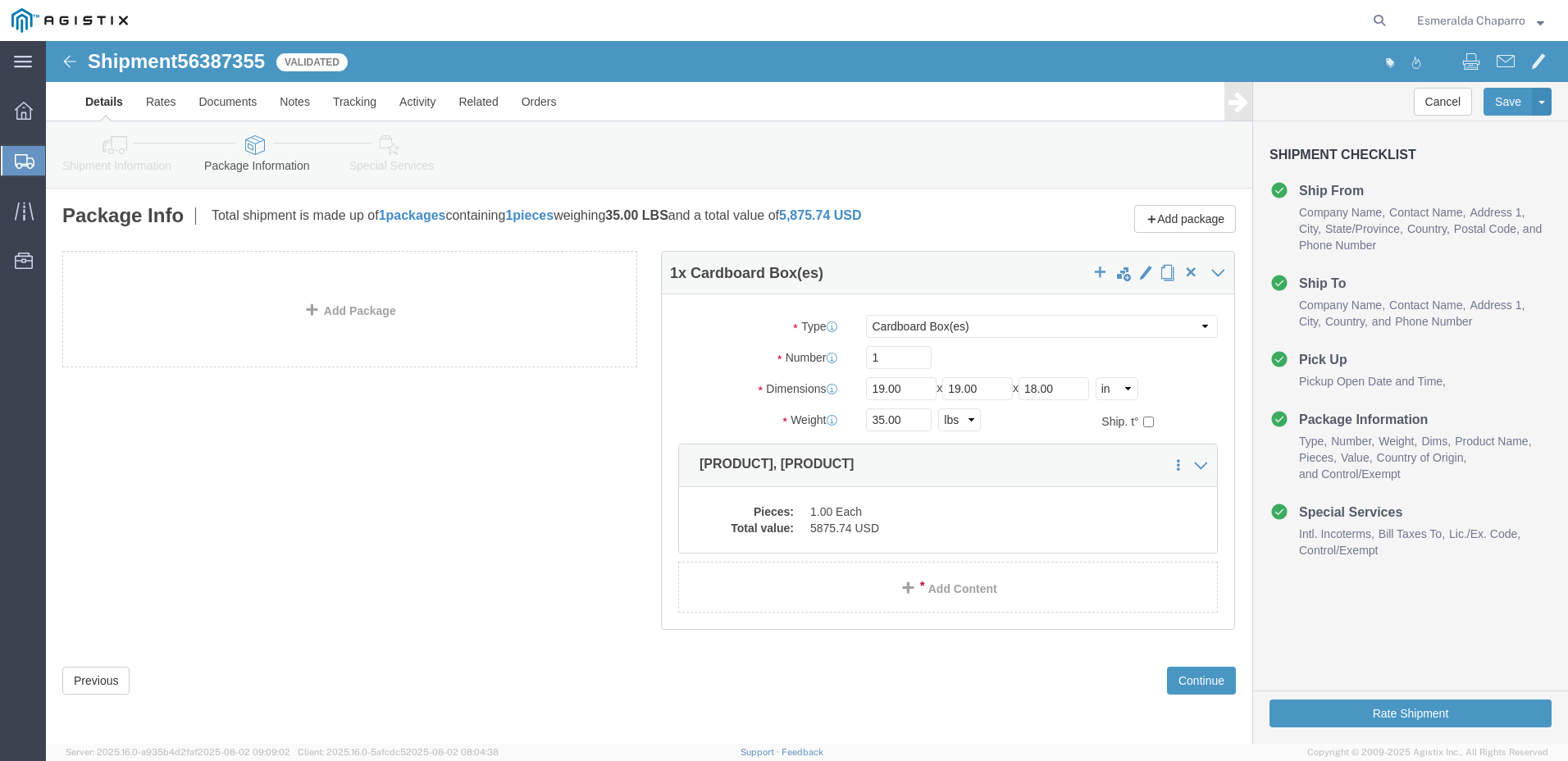 click 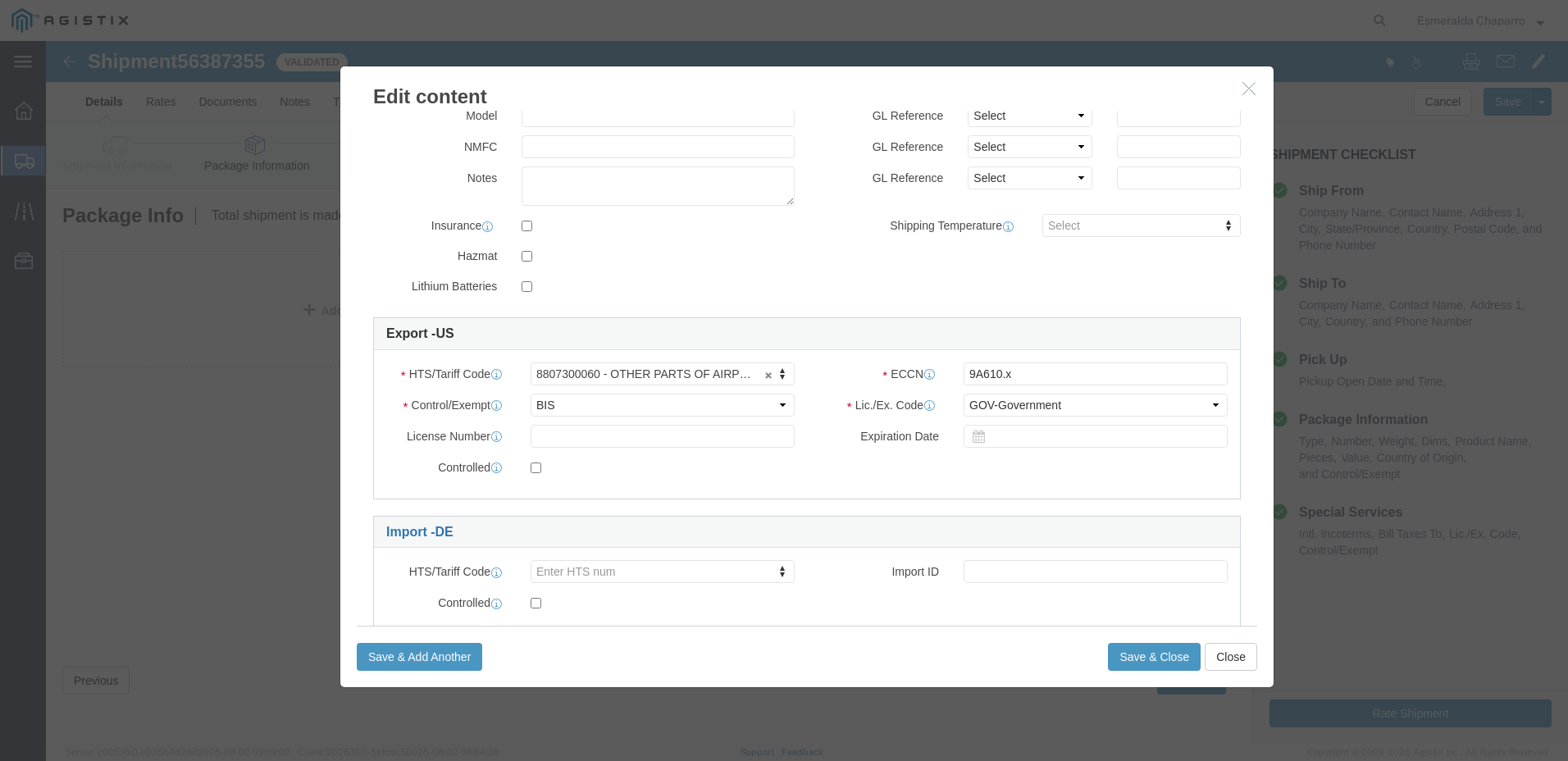 scroll, scrollTop: 300, scrollLeft: 0, axis: vertical 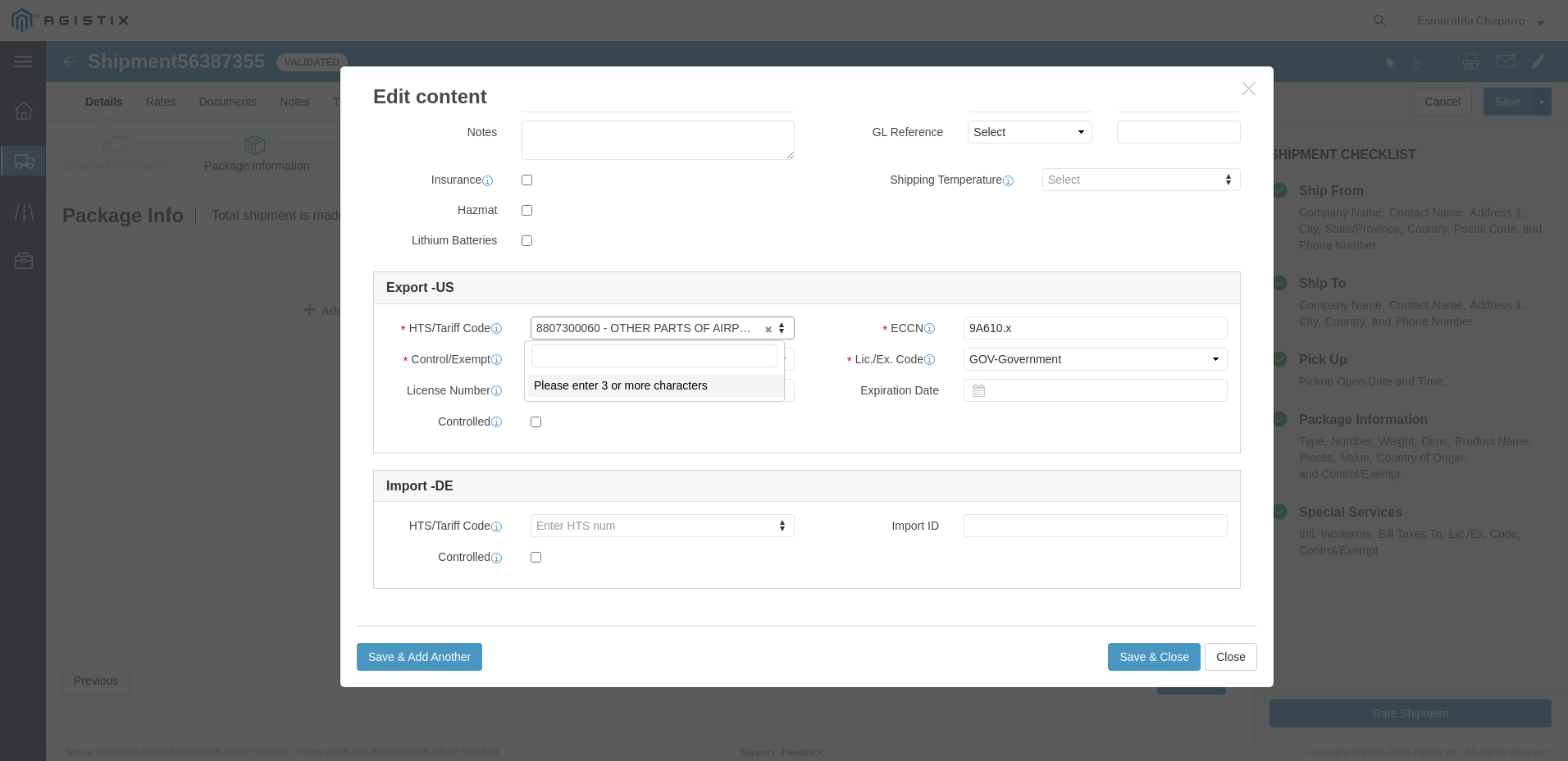 drag, startPoint x: 586, startPoint y: 289, endPoint x: 544, endPoint y: 289, distance: 42 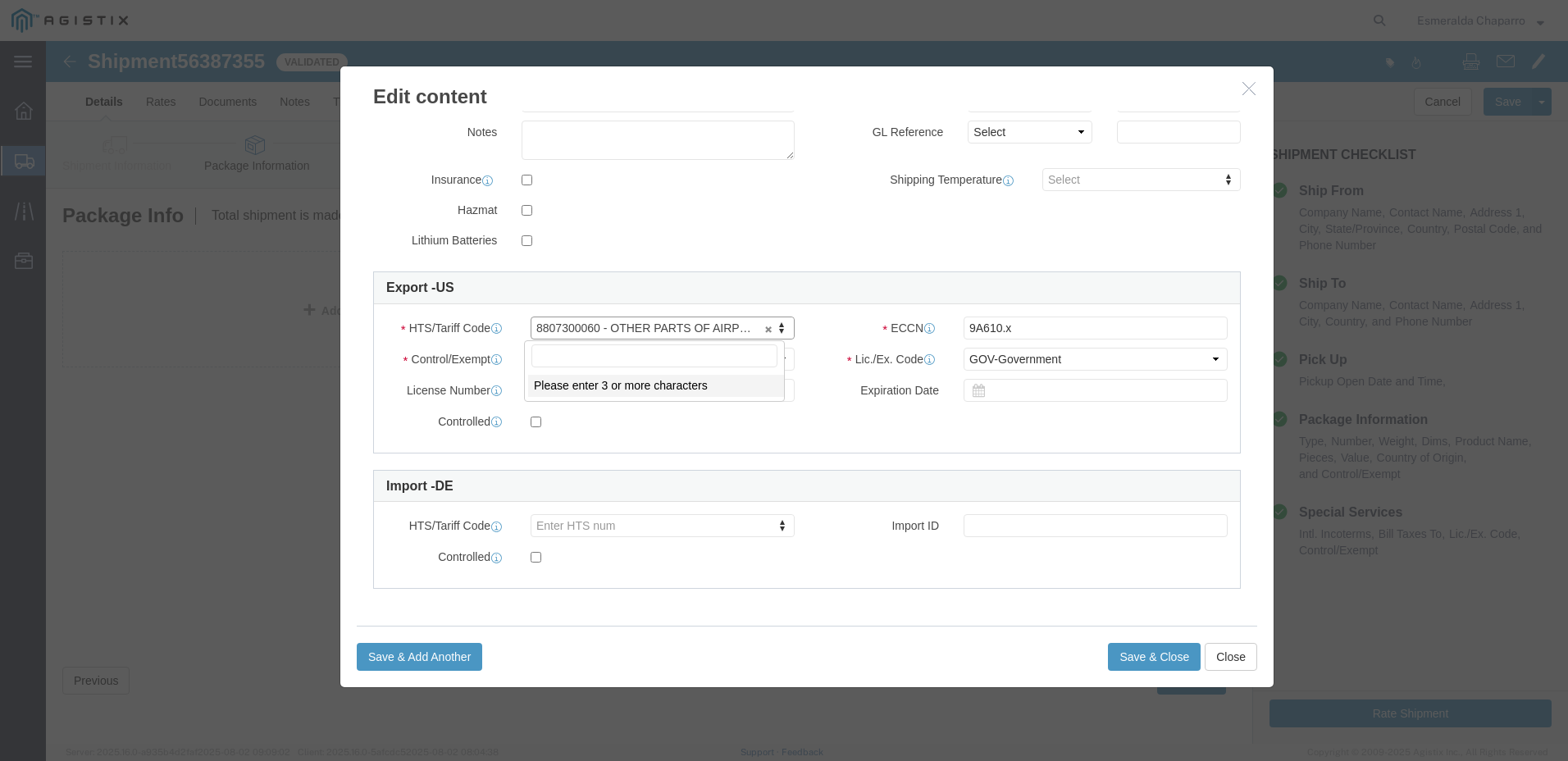 drag, startPoint x: 522, startPoint y: 286, endPoint x: 488, endPoint y: 287, distance: 34.0147 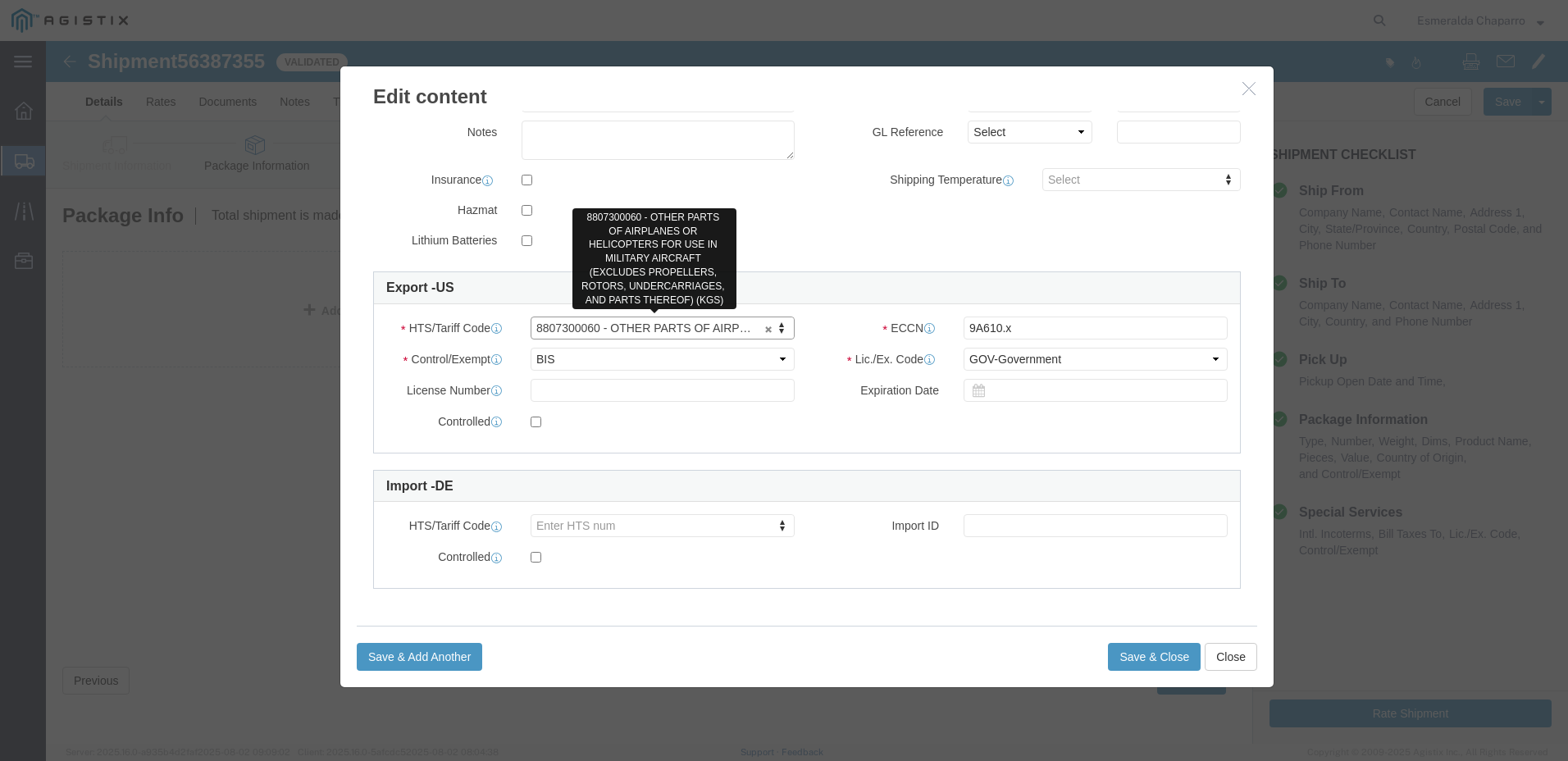 drag, startPoint x: 488, startPoint y: 287, endPoint x: 536, endPoint y: 285, distance: 48.041649 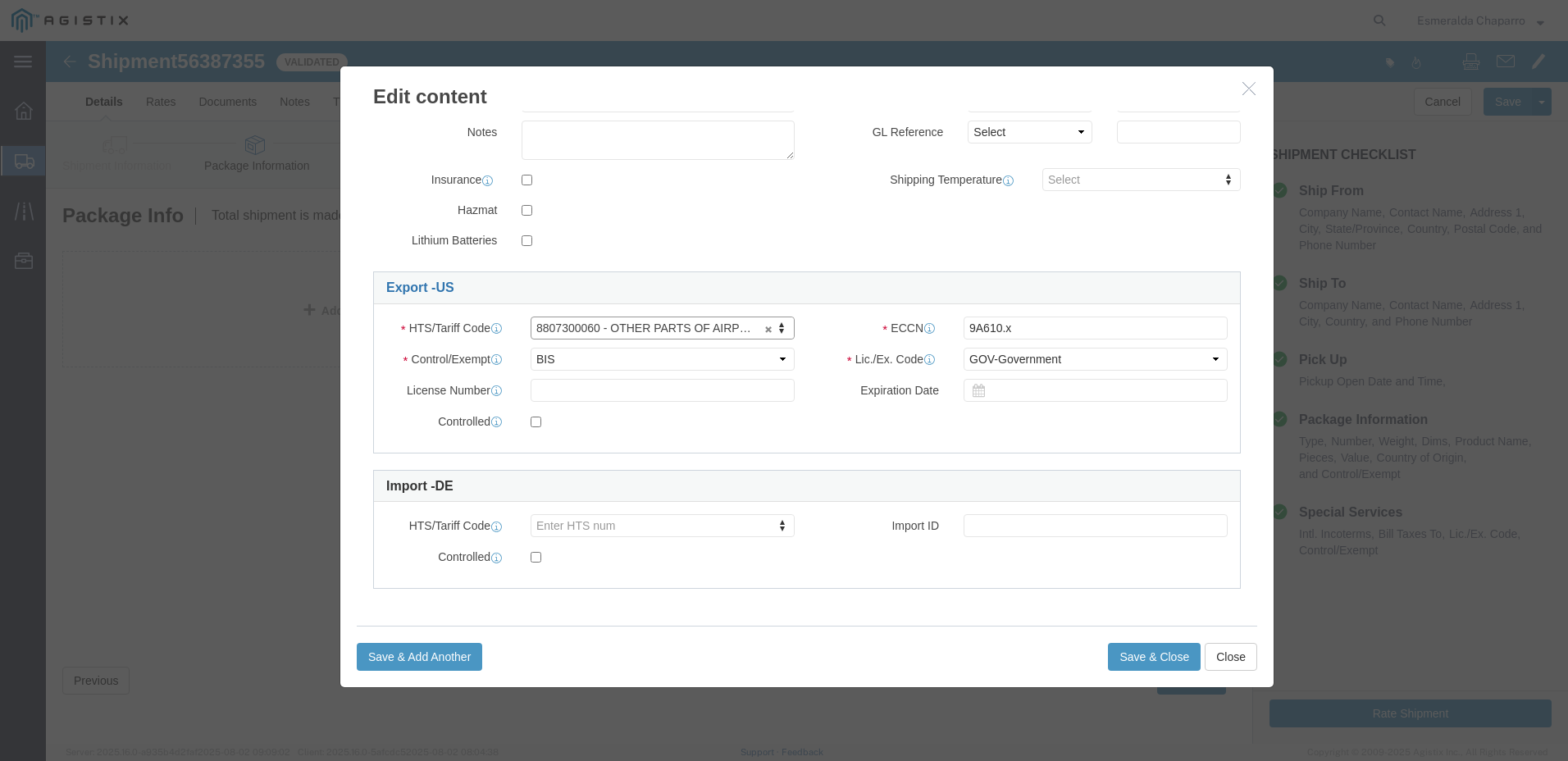 click on "Export -
US" 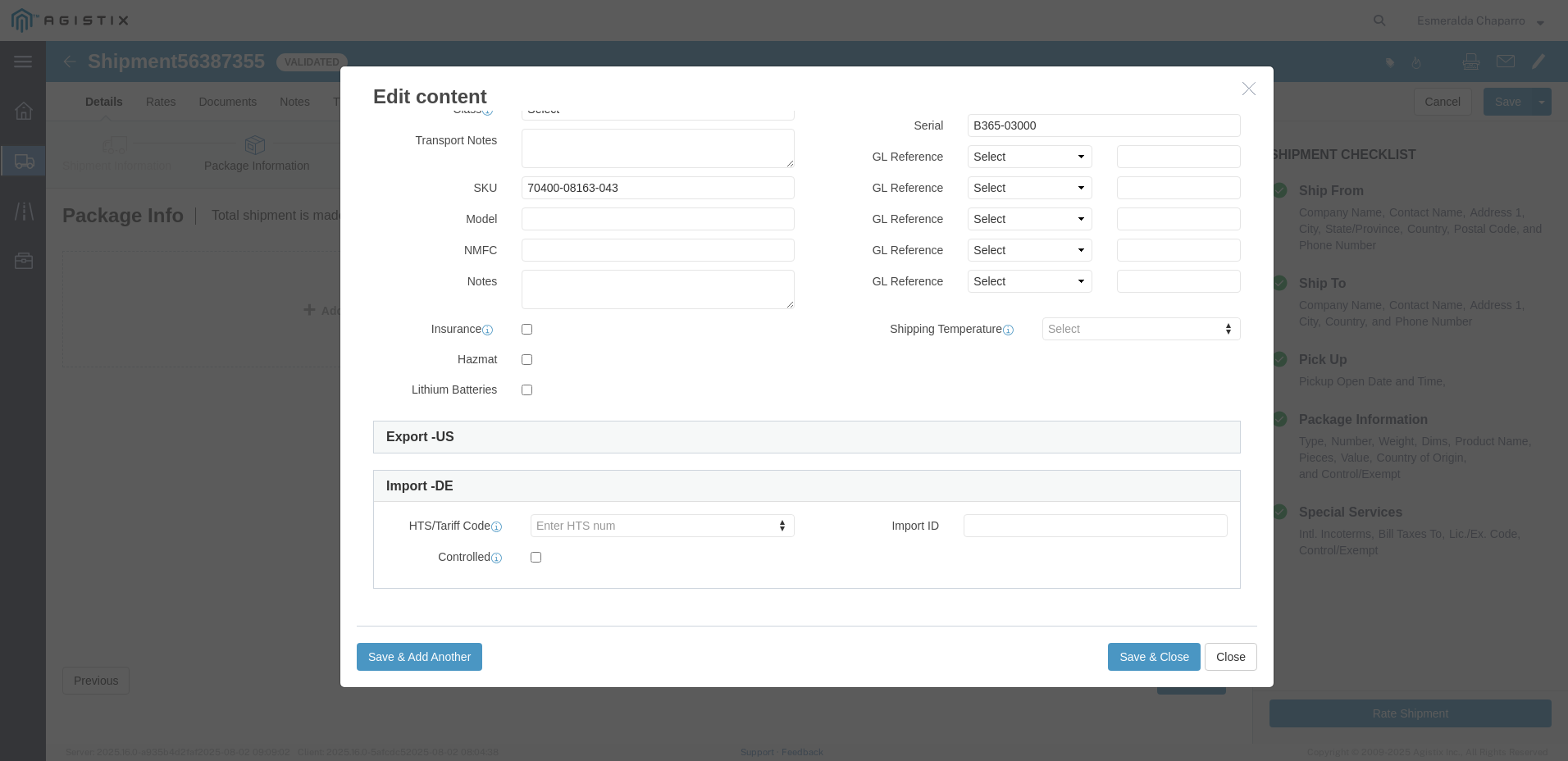 scroll, scrollTop: 151, scrollLeft: 0, axis: vertical 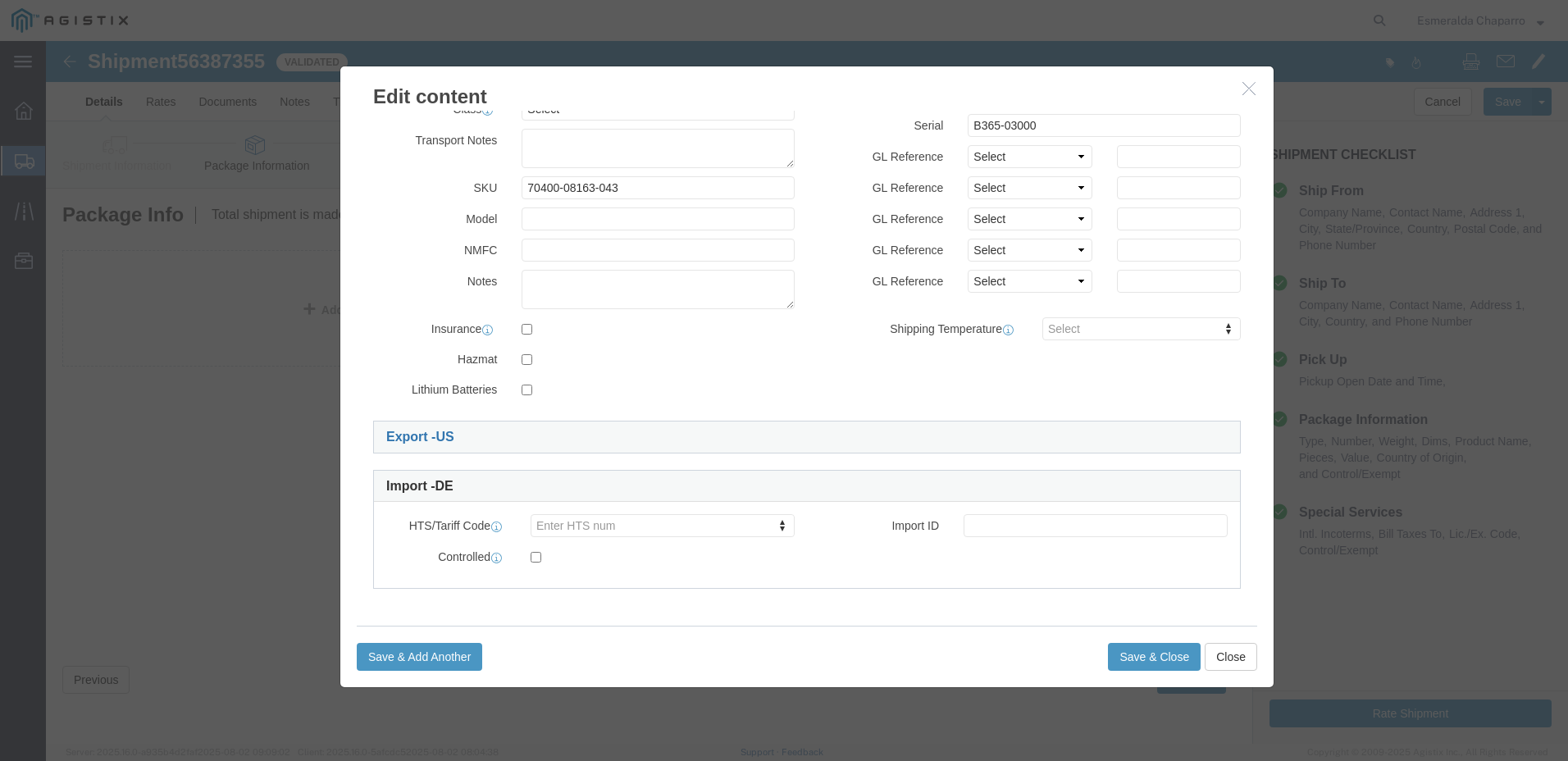 click on "Export -
US" 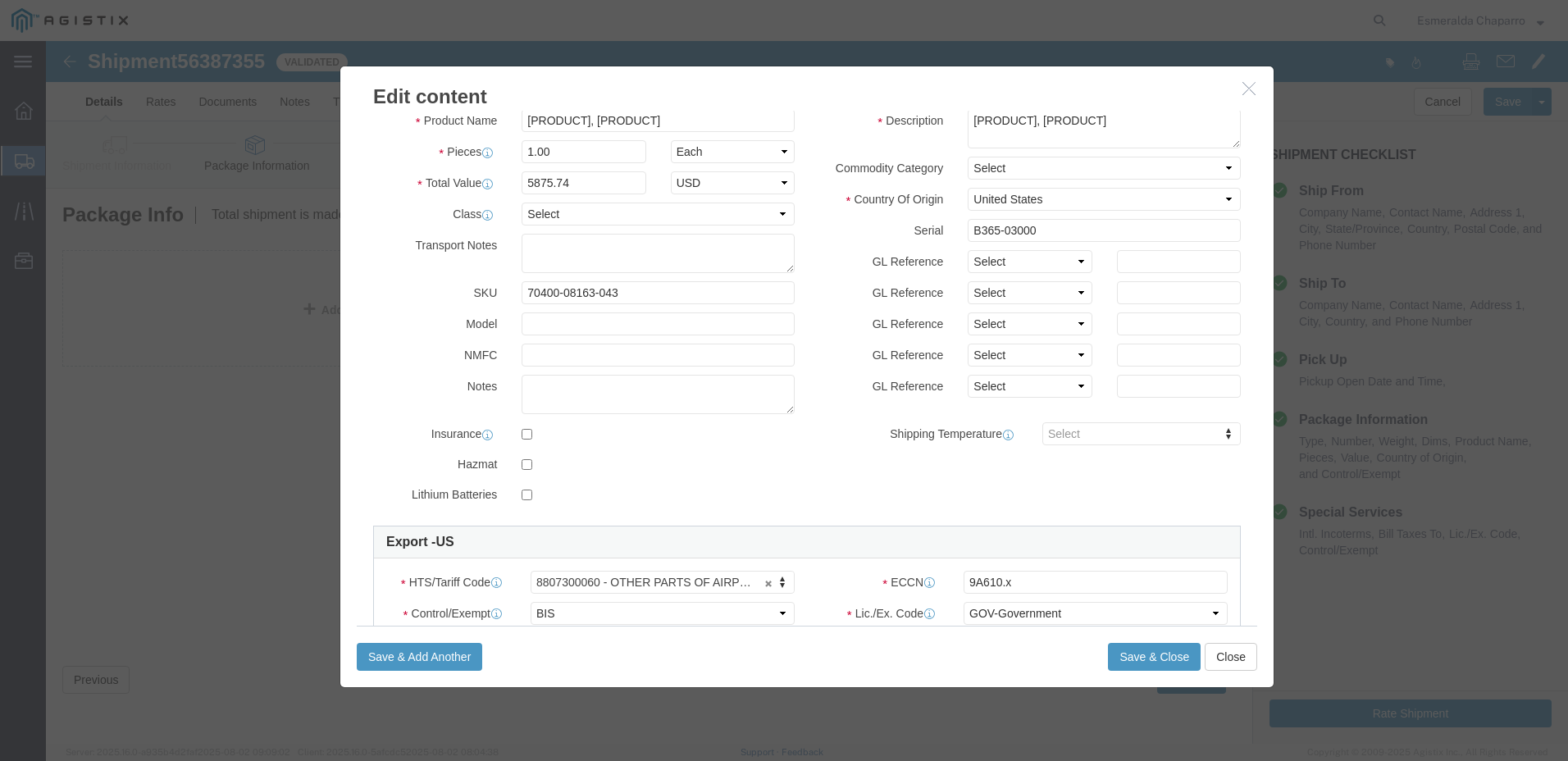 scroll, scrollTop: 0, scrollLeft: 0, axis: both 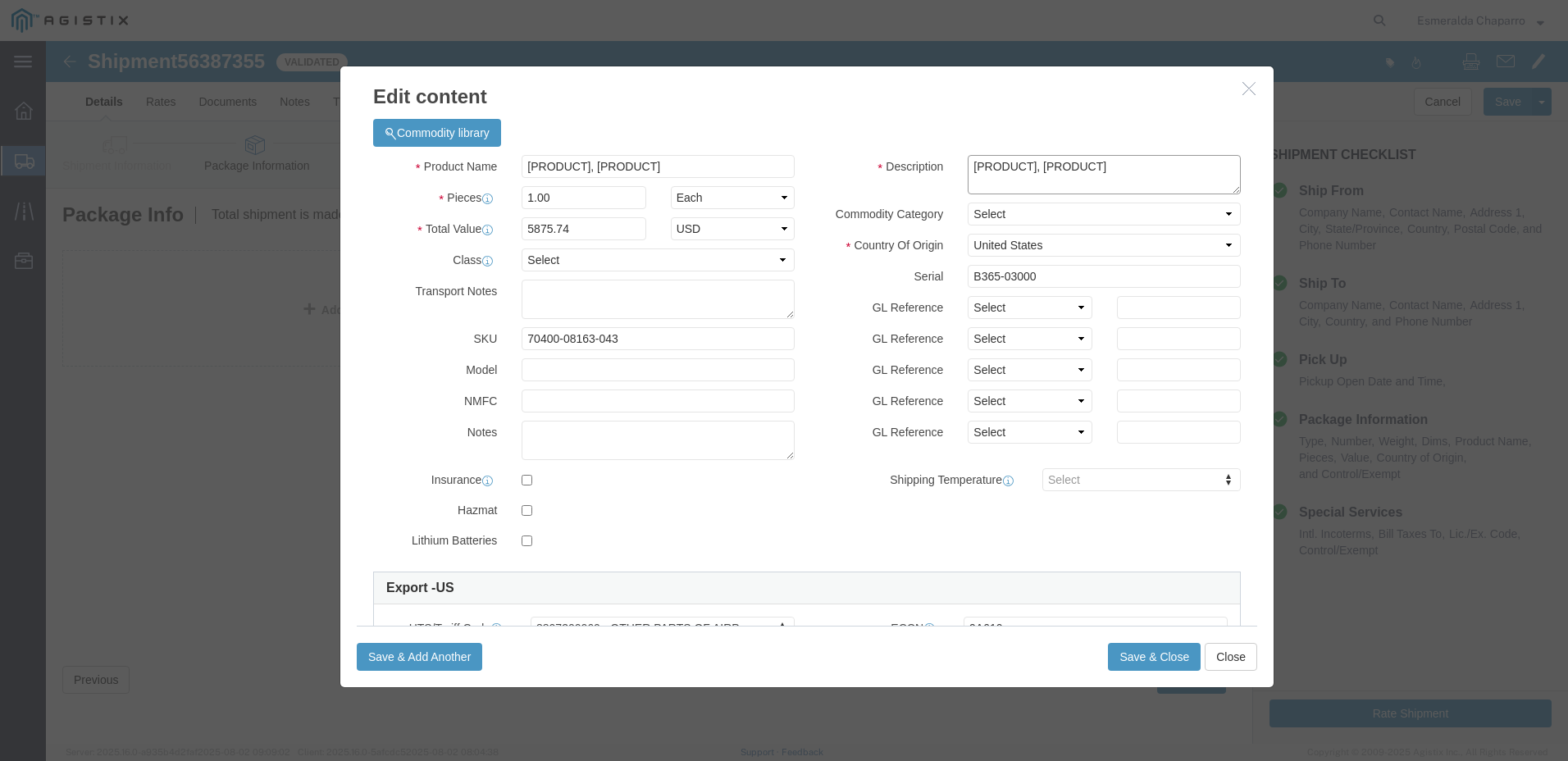 drag, startPoint x: 1048, startPoint y: 124, endPoint x: 909, endPoint y: 125, distance: 139.0036 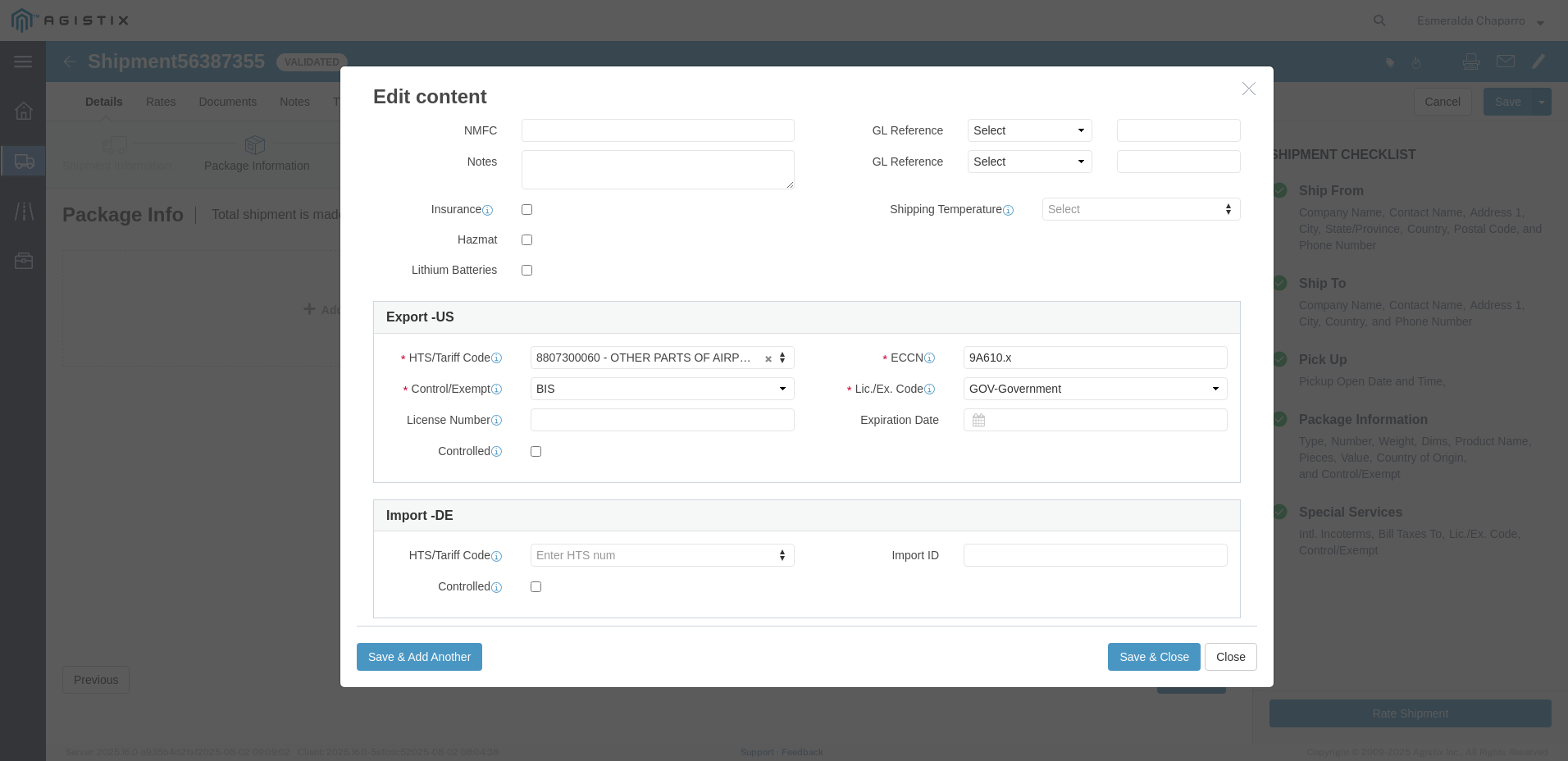 scroll, scrollTop: 300, scrollLeft: 0, axis: vertical 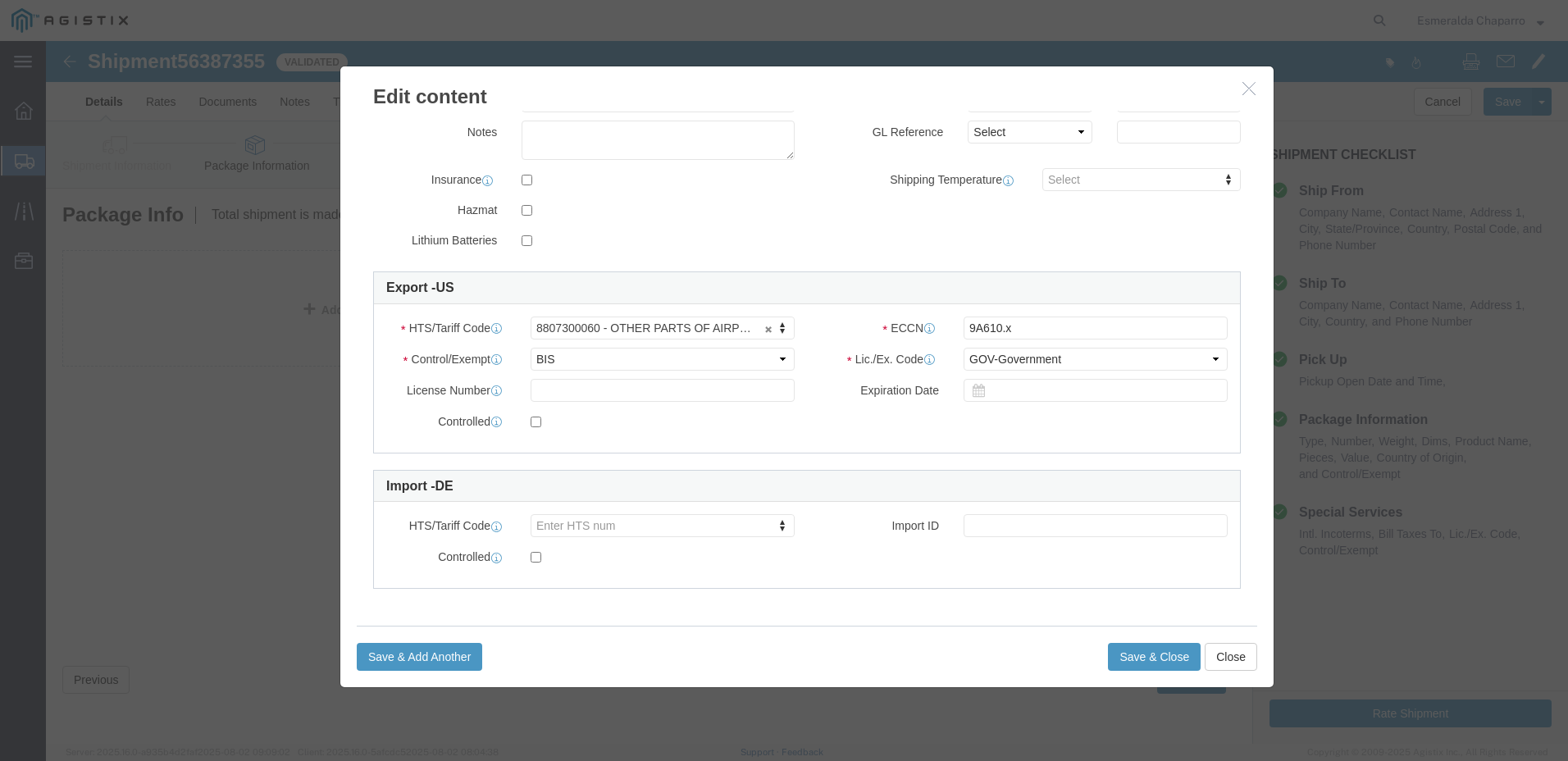 drag, startPoint x: 1200, startPoint y: 50, endPoint x: 1191, endPoint y: 56, distance: 10.816654 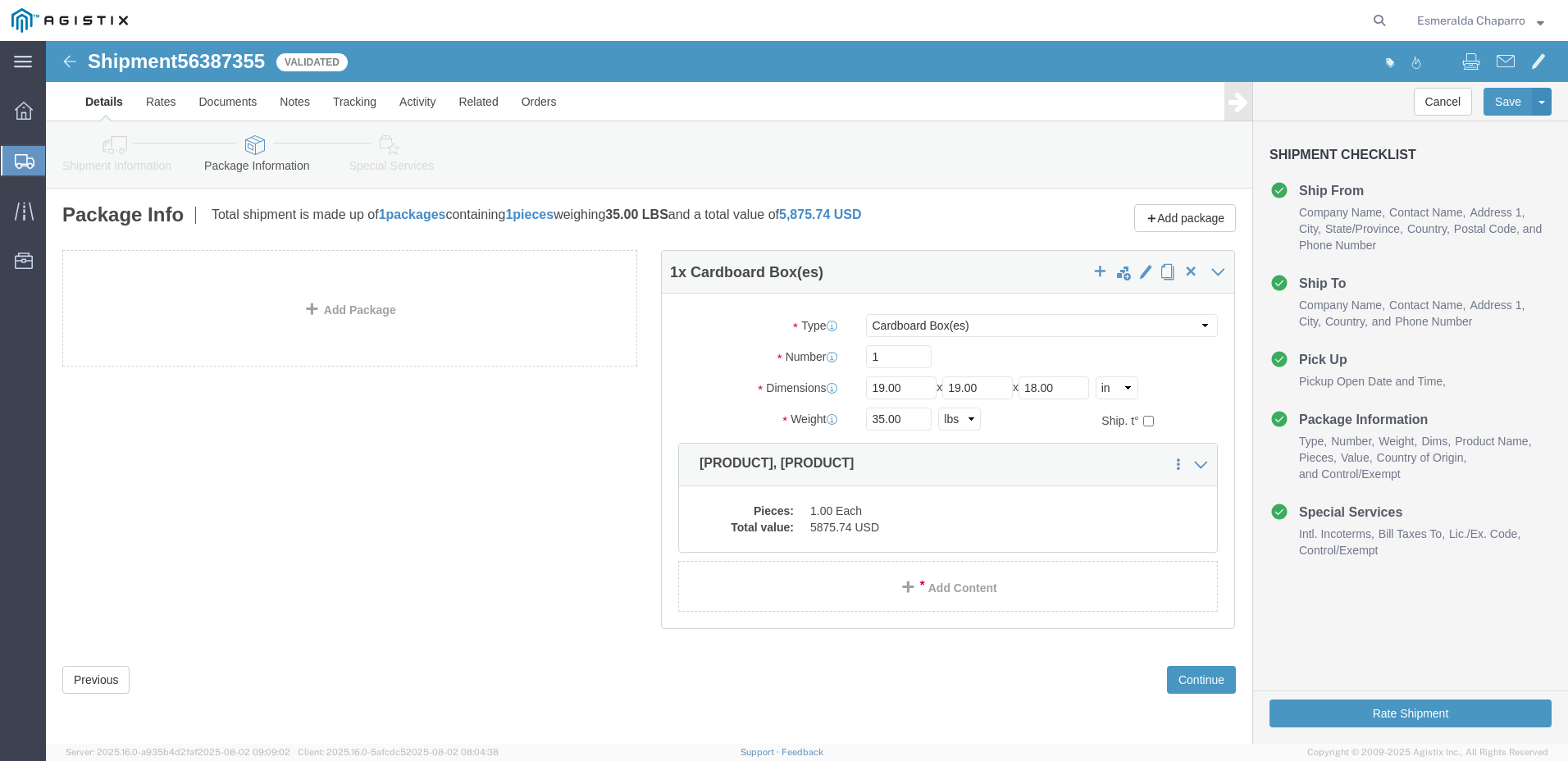 drag, startPoint x: 355, startPoint y: 129, endPoint x: 494, endPoint y: 139, distance: 139.3592 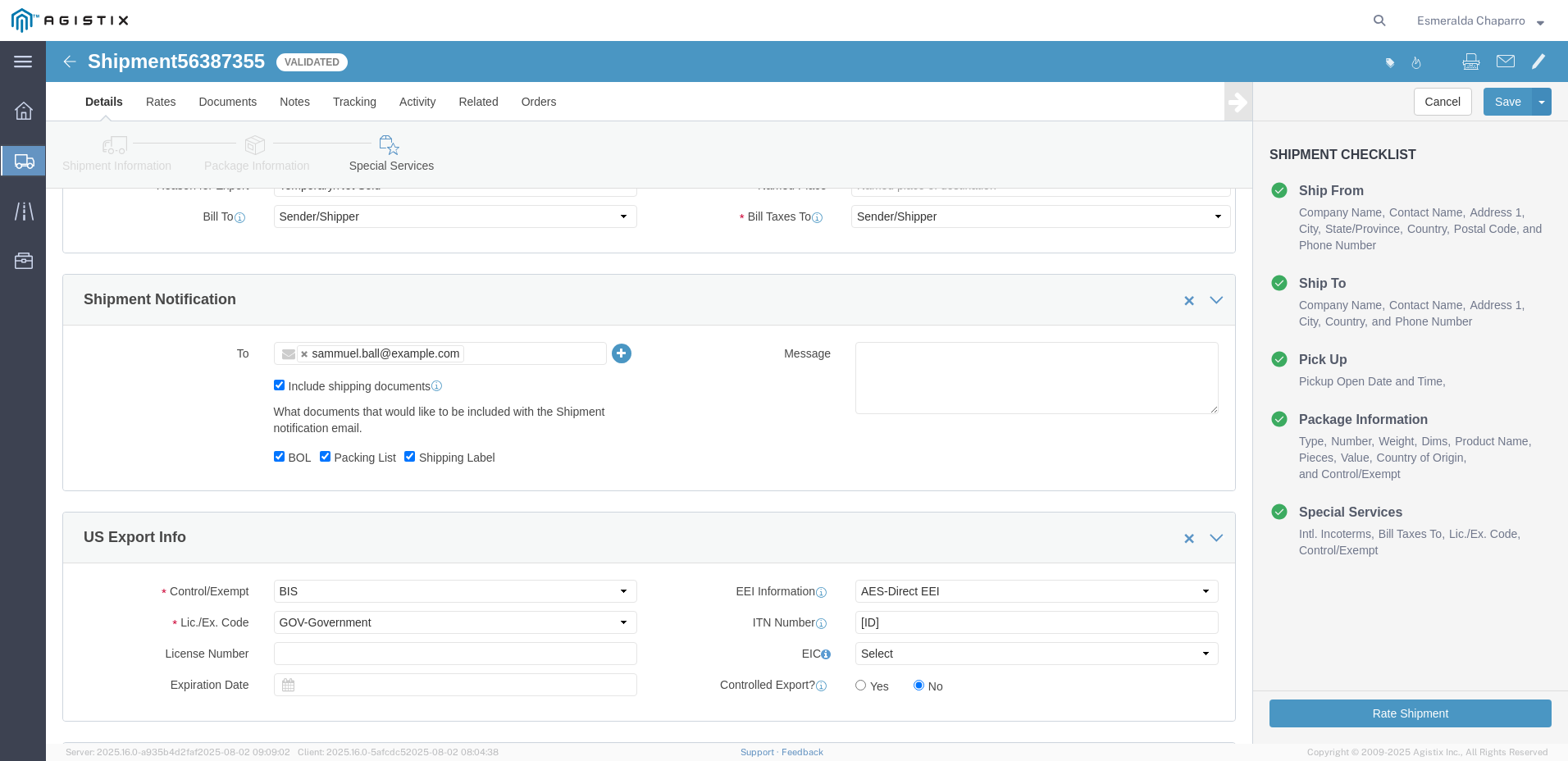 scroll, scrollTop: 908, scrollLeft: 0, axis: vertical 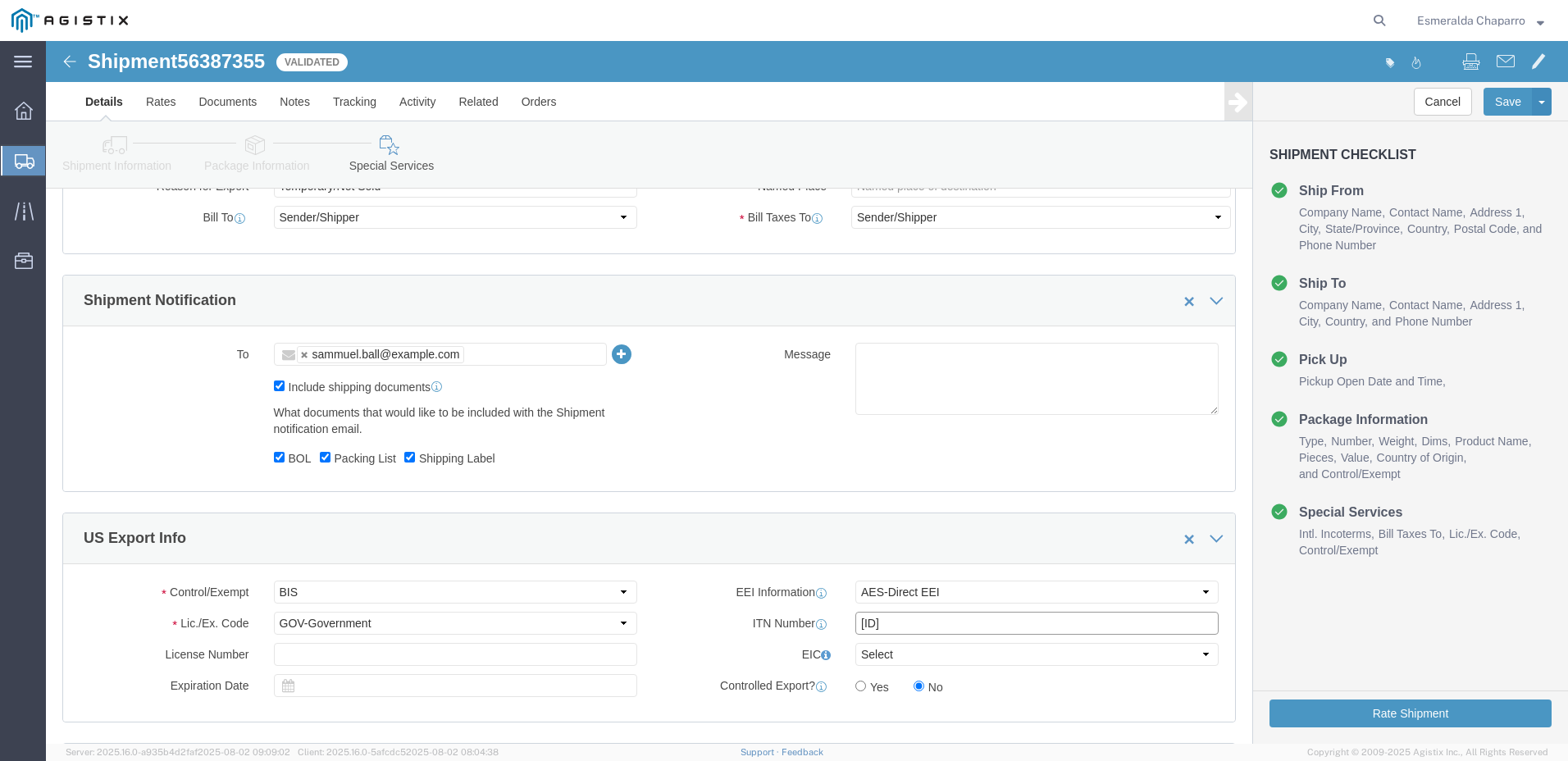 click on "[ID]" 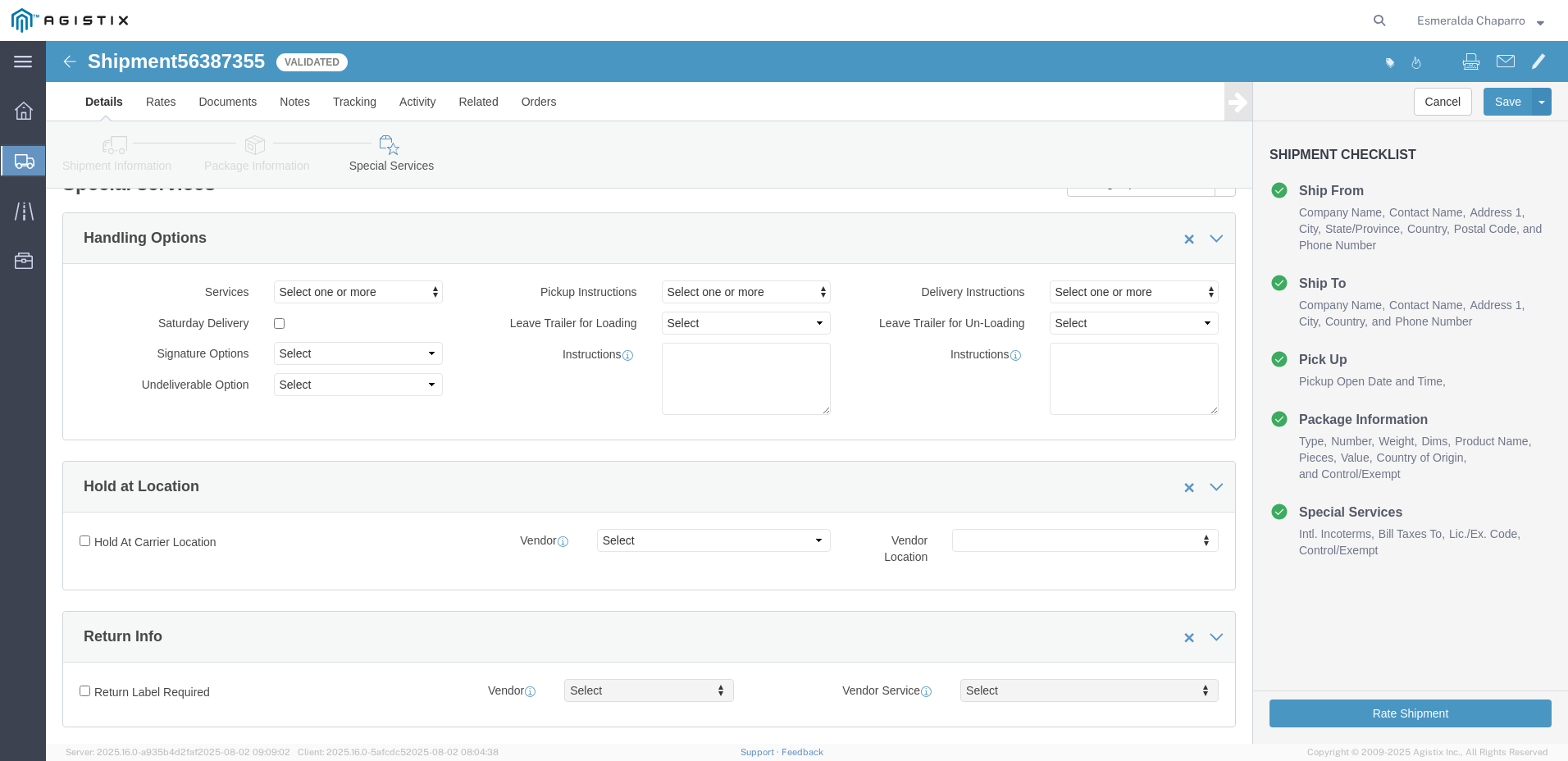 scroll, scrollTop: 0, scrollLeft: 0, axis: both 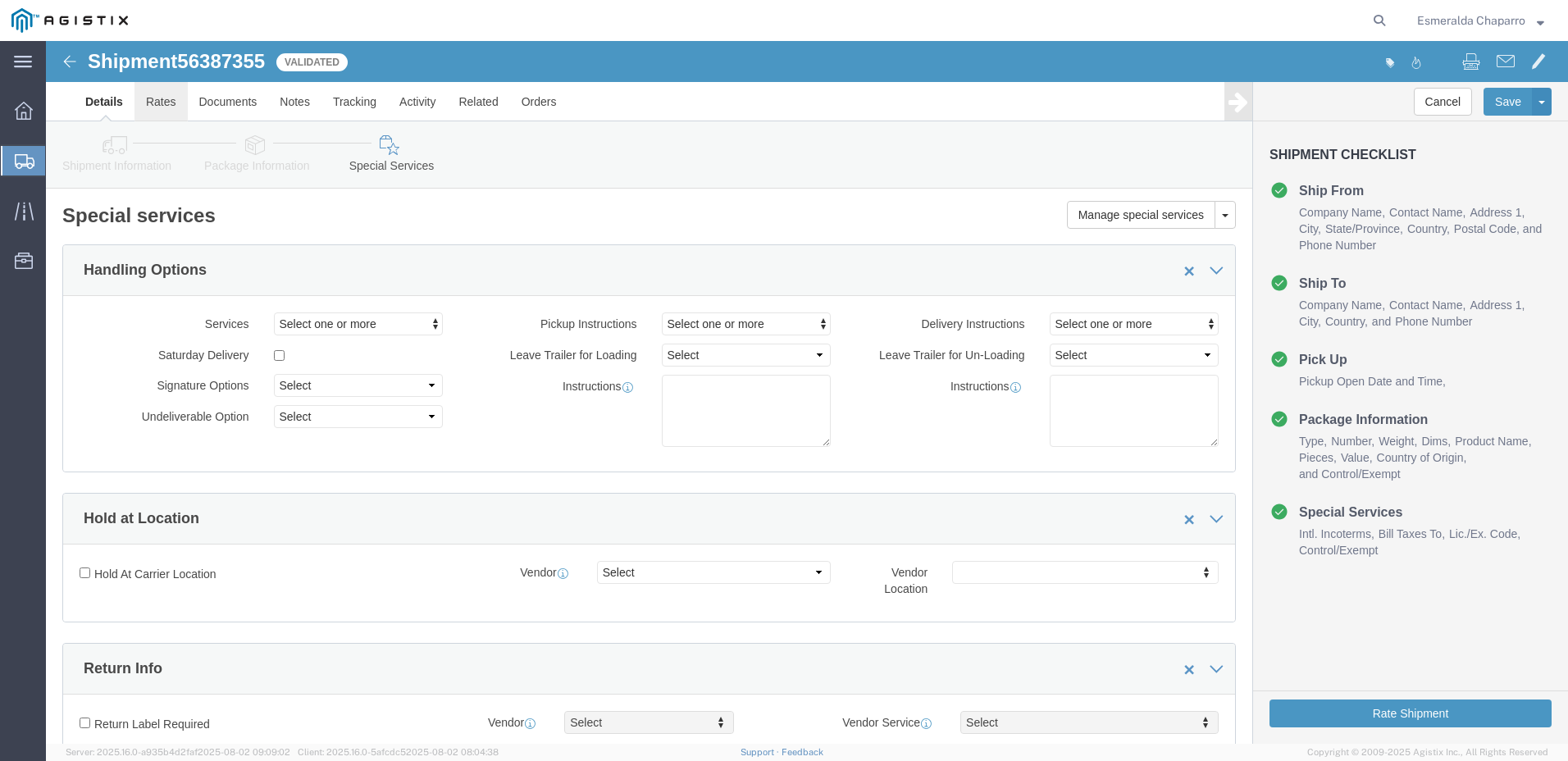 type on "X20250804162076" 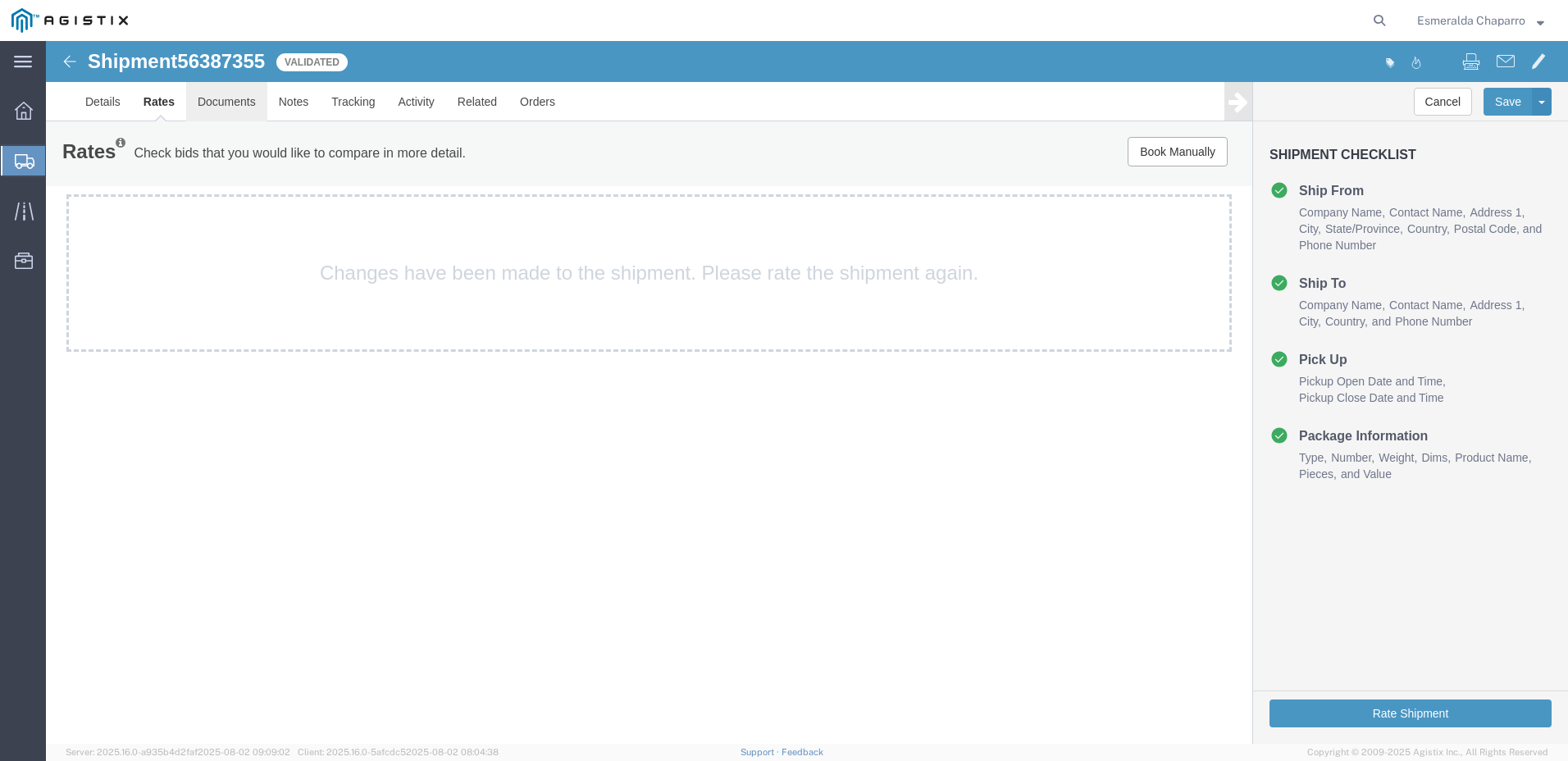 click on "Documents" at bounding box center (226, 102) 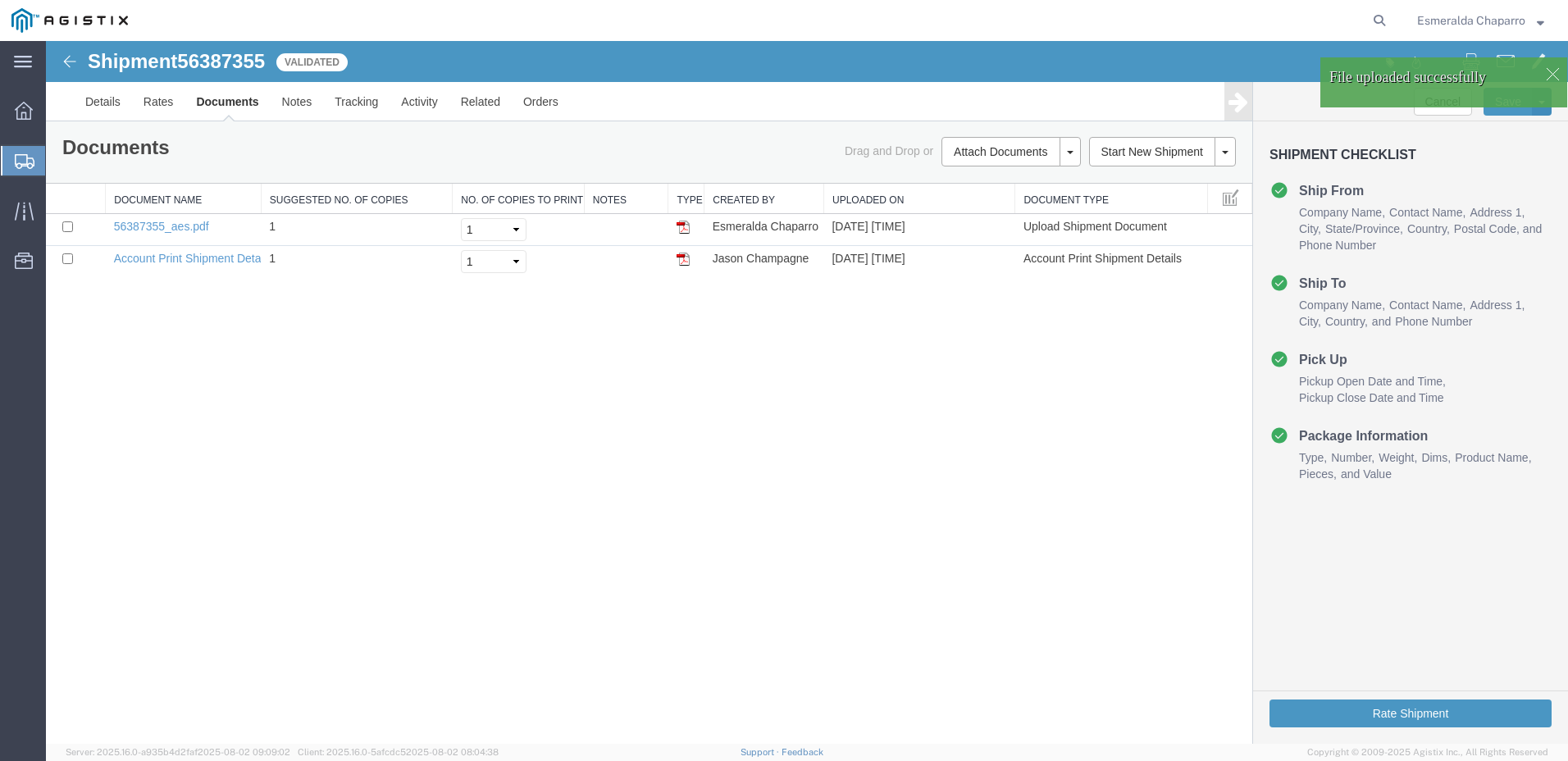 click at bounding box center (1443, 104) 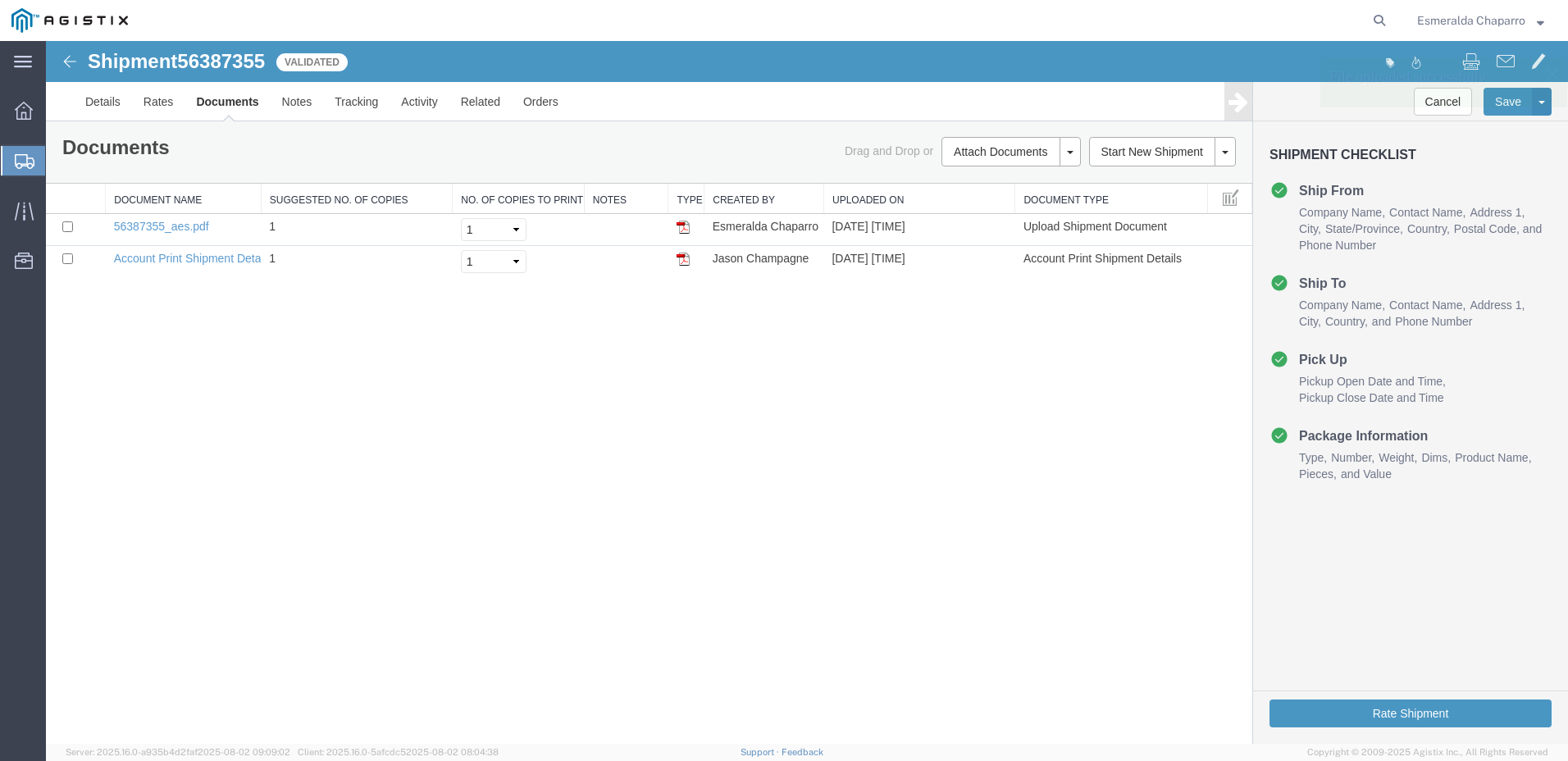 click at bounding box center [1443, 104] 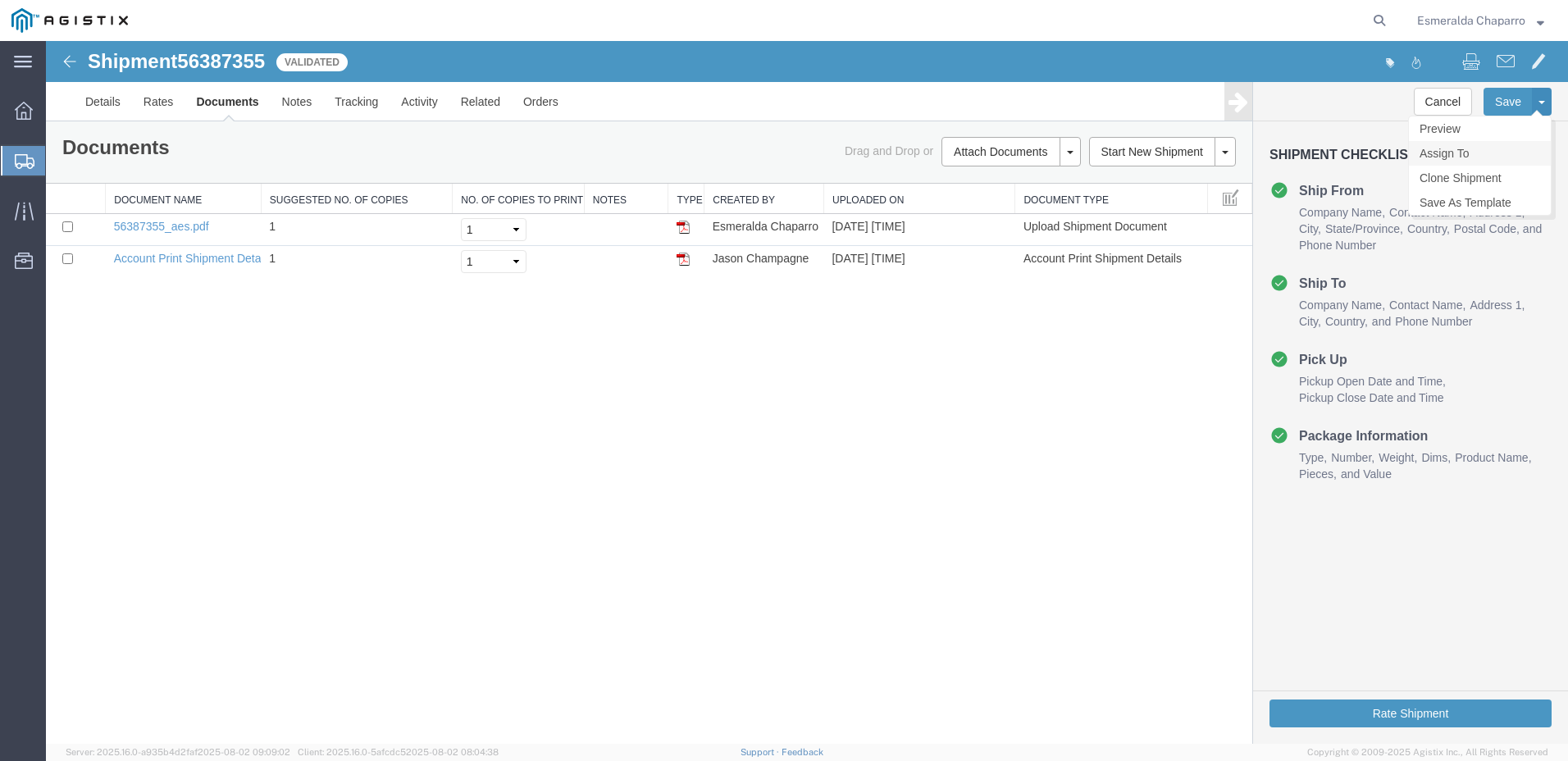 click on "Assign To" at bounding box center [1479, 153] 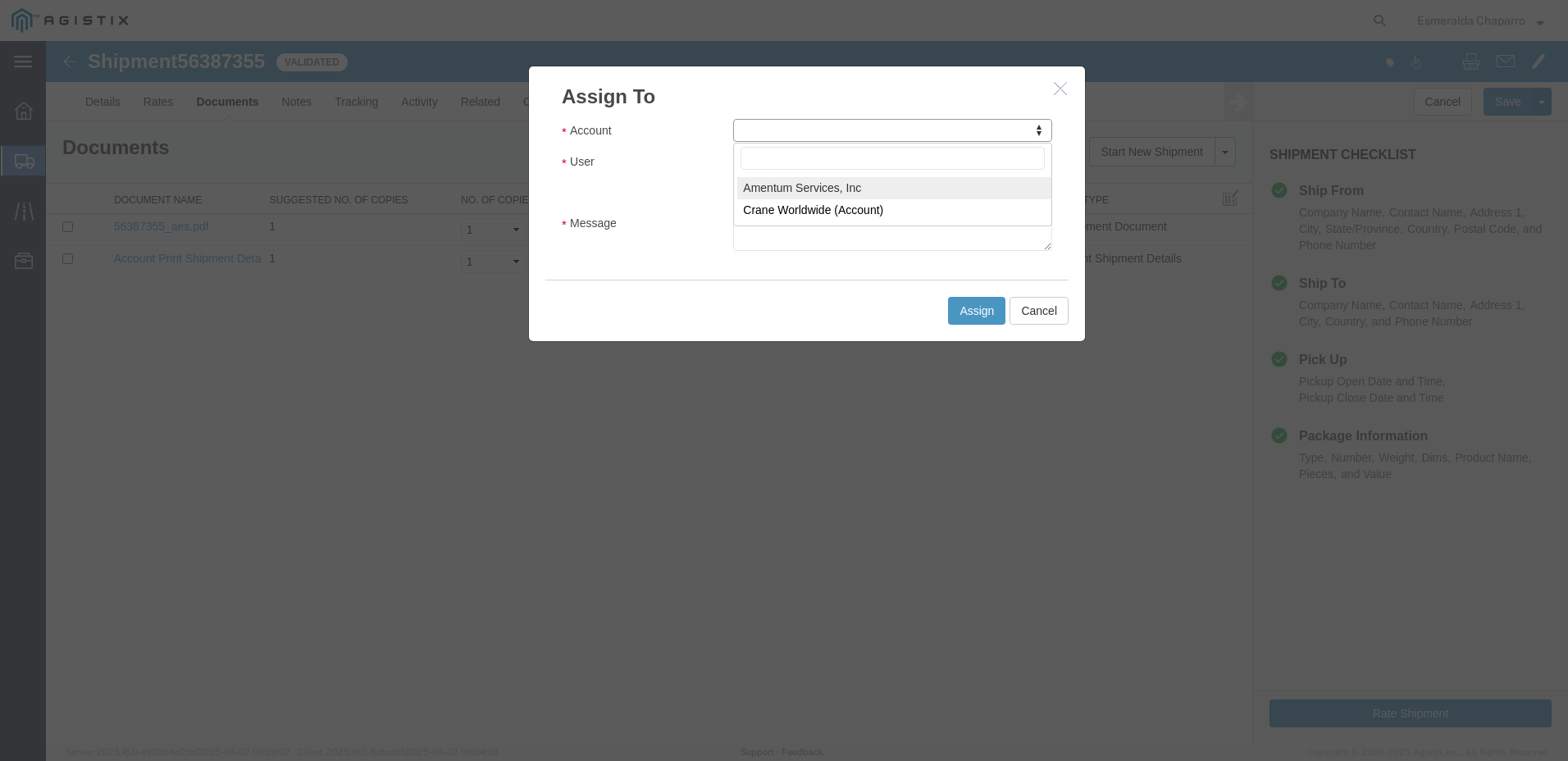 select on "101678" 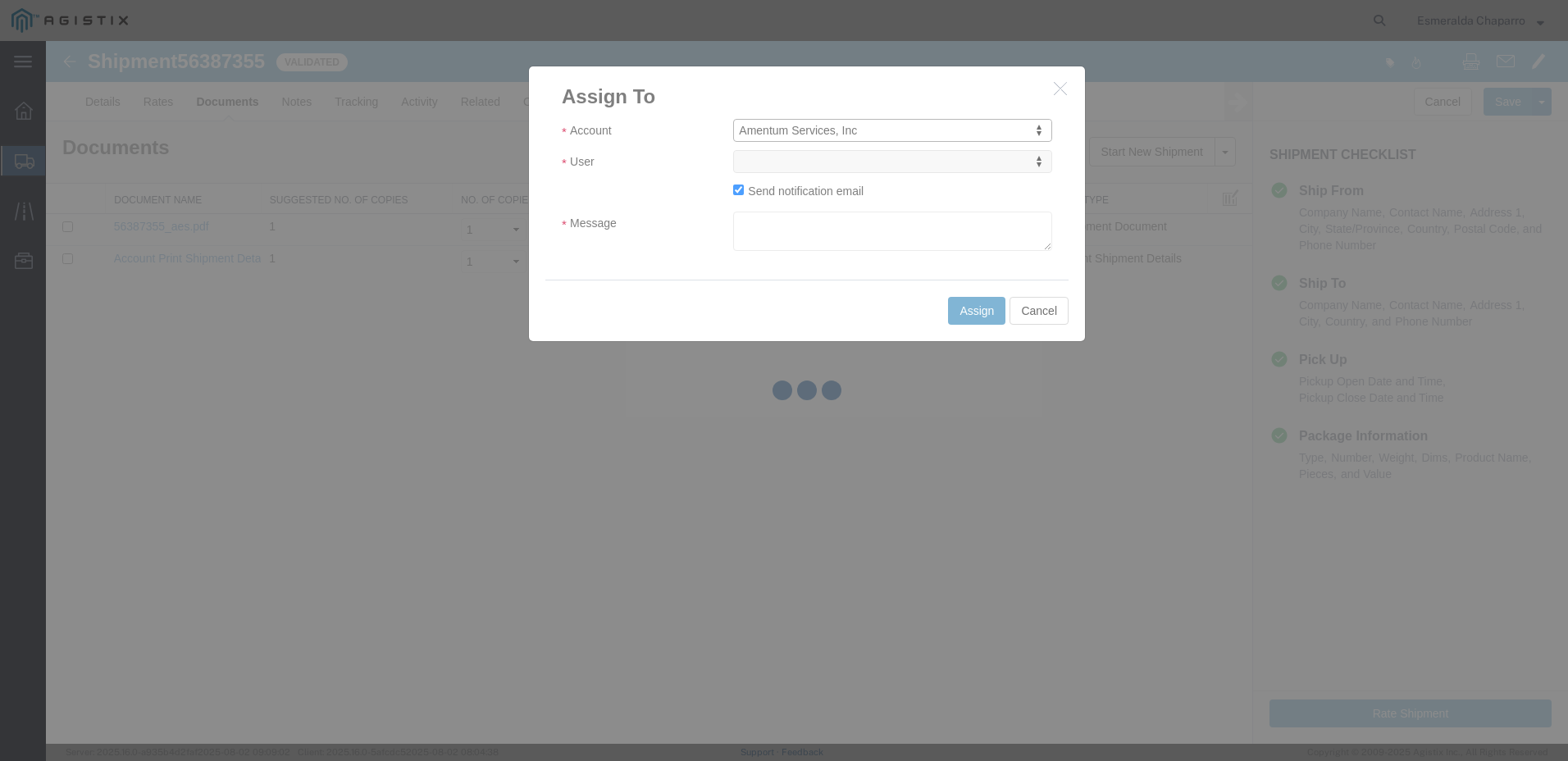 select 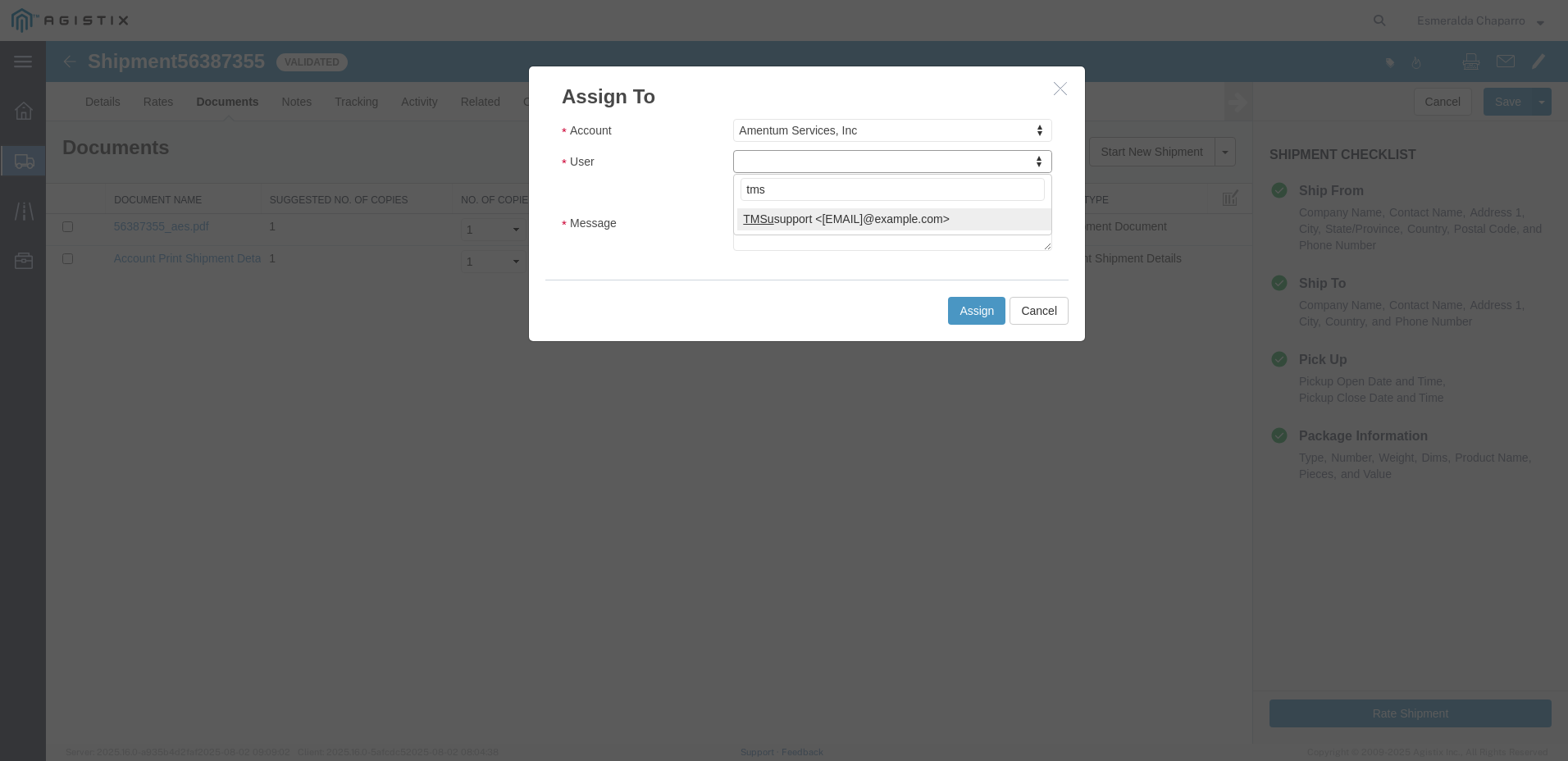type on "tmsu" 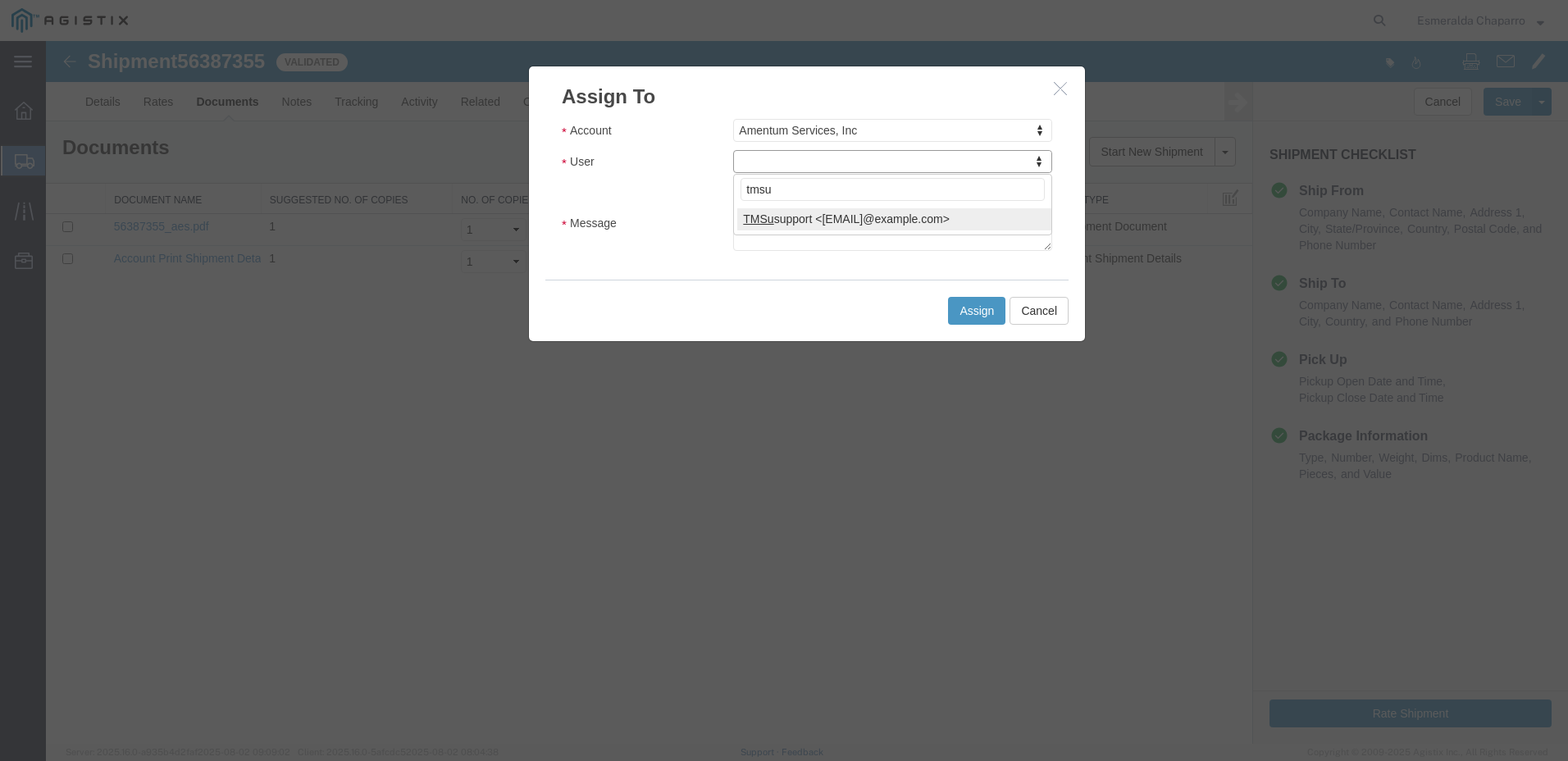 select on "51622" 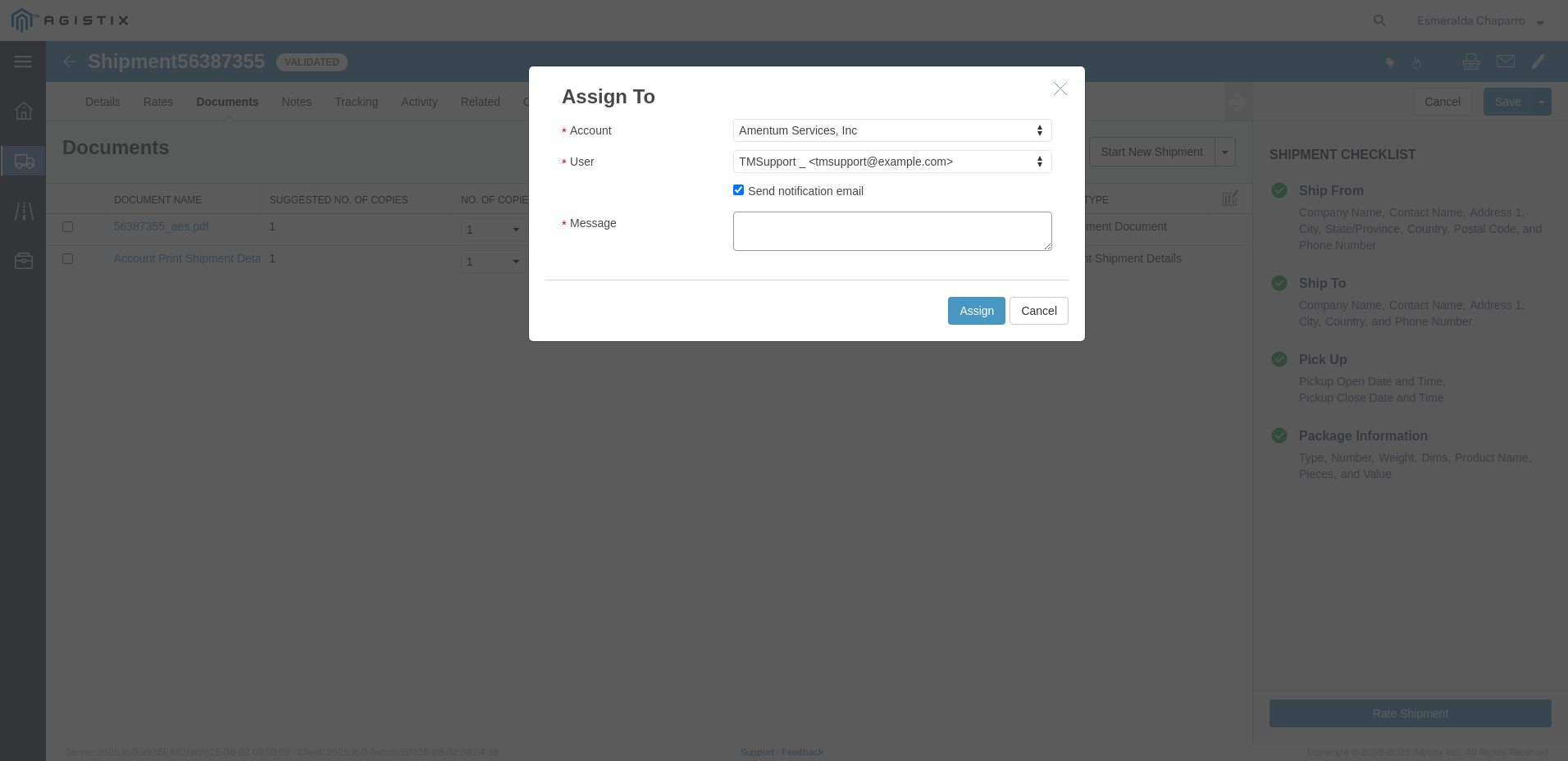 click on "Message" at bounding box center (892, 231) 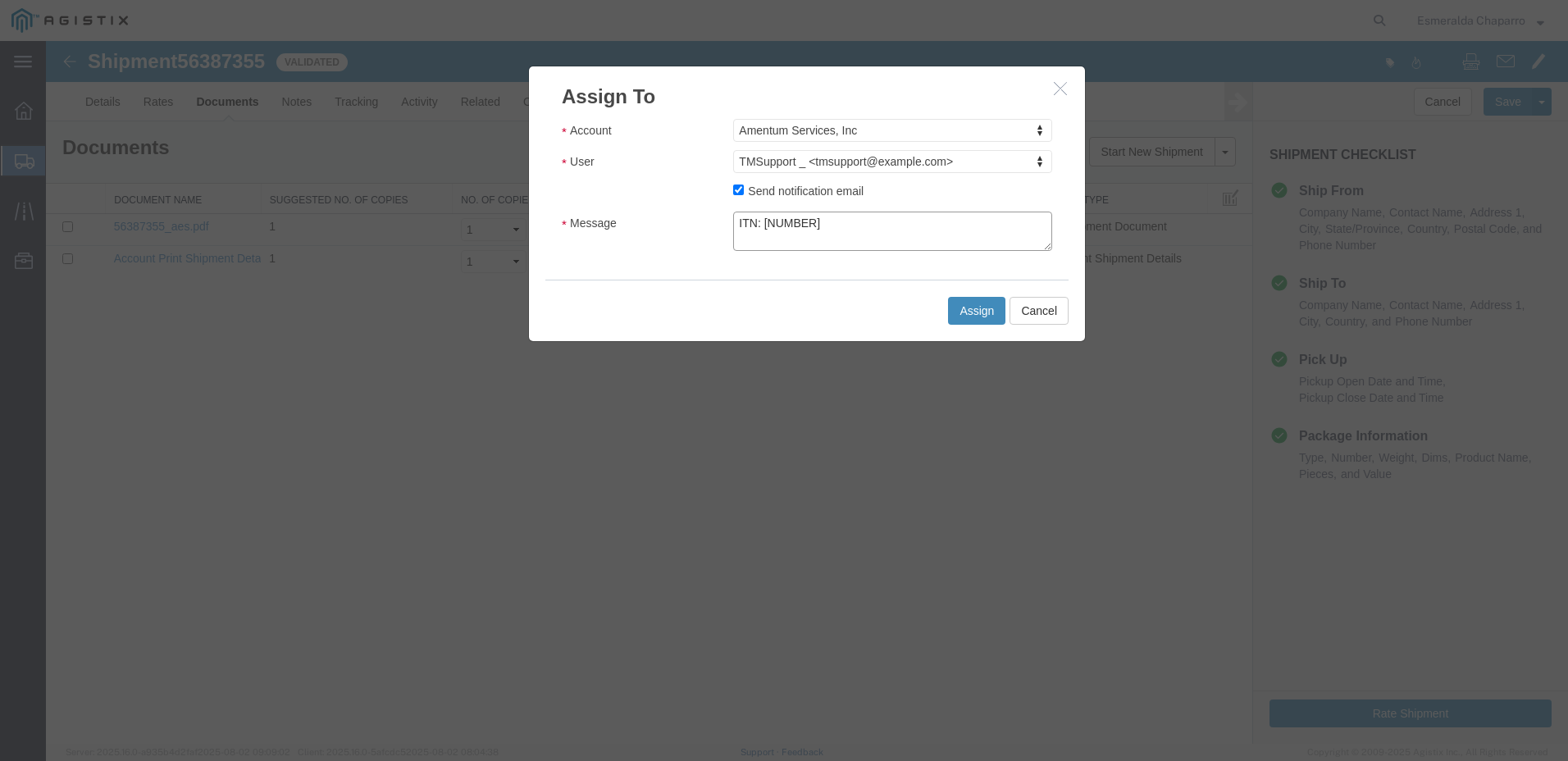 type on "ITN: [NUMBER]" 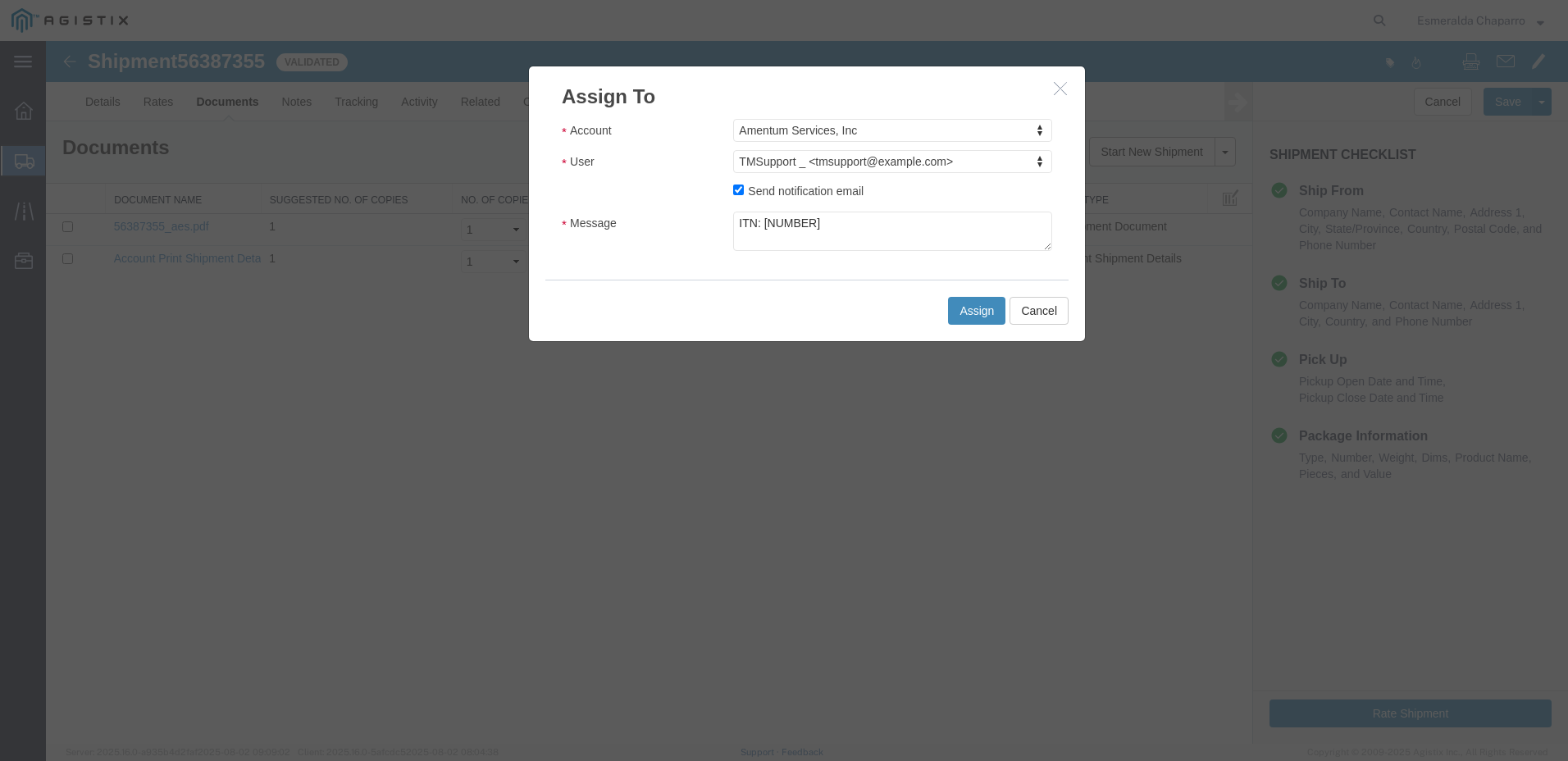 click on "Assign" at bounding box center (977, 311) 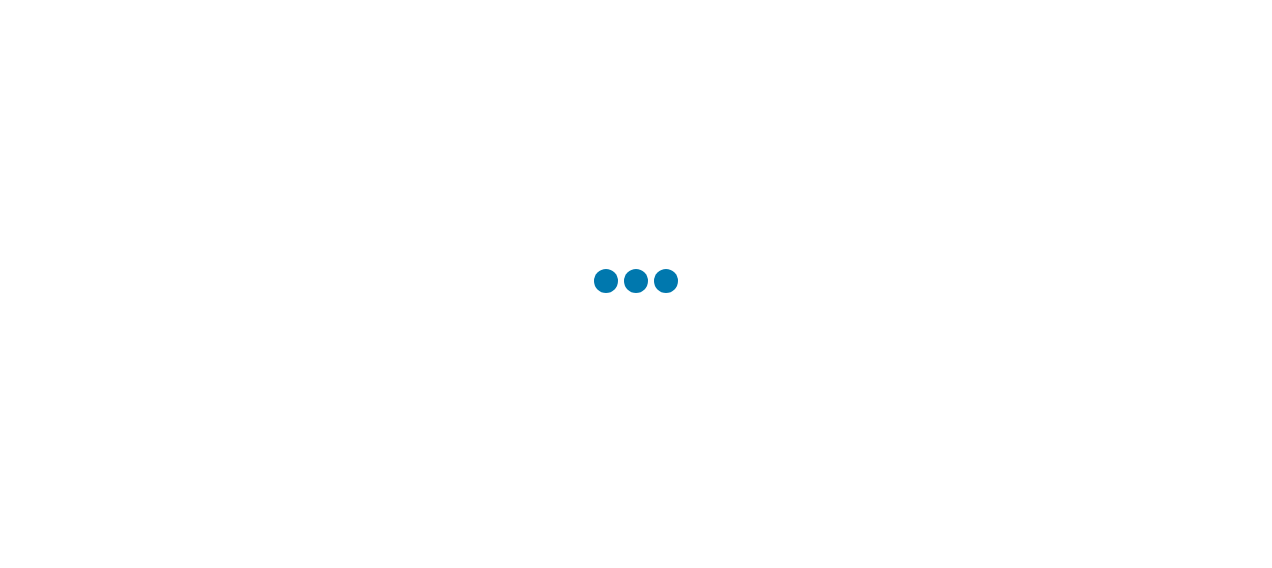 scroll, scrollTop: 0, scrollLeft: 0, axis: both 